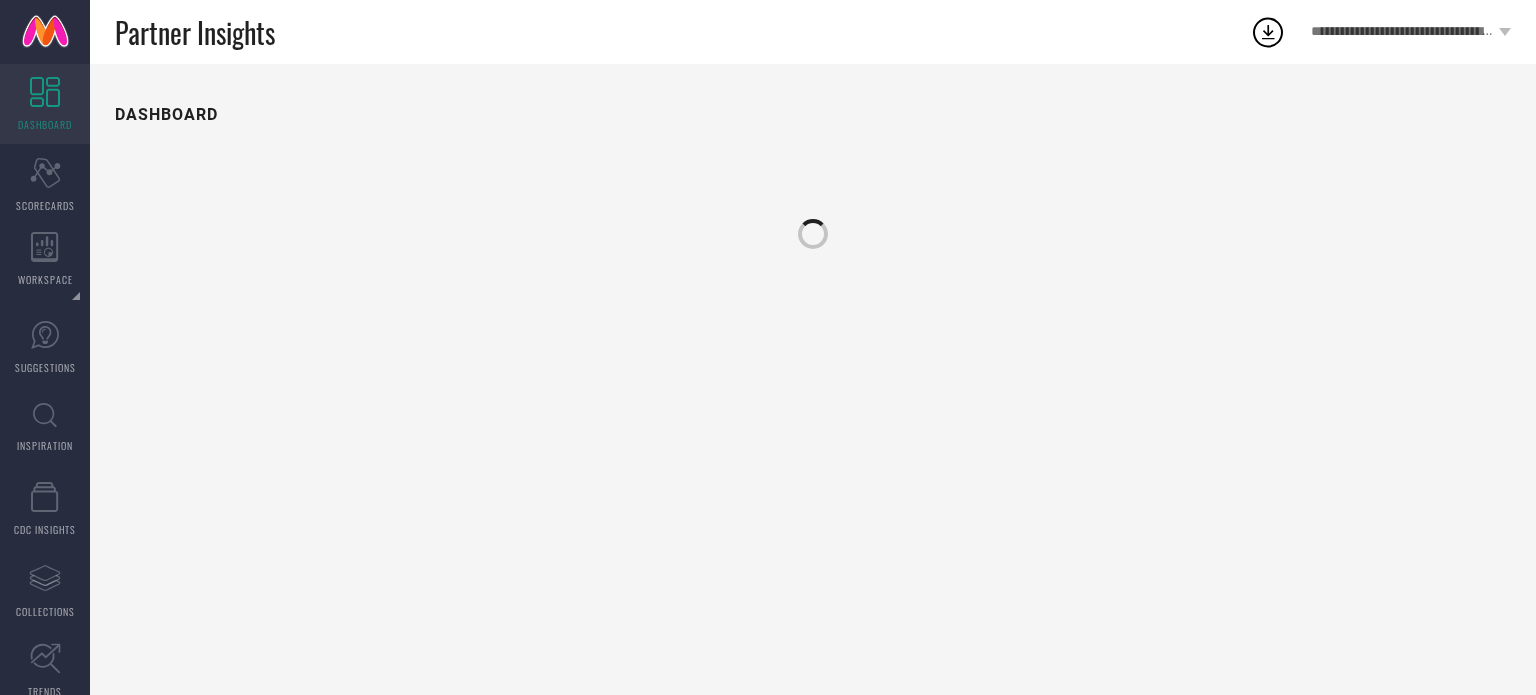 scroll, scrollTop: 0, scrollLeft: 0, axis: both 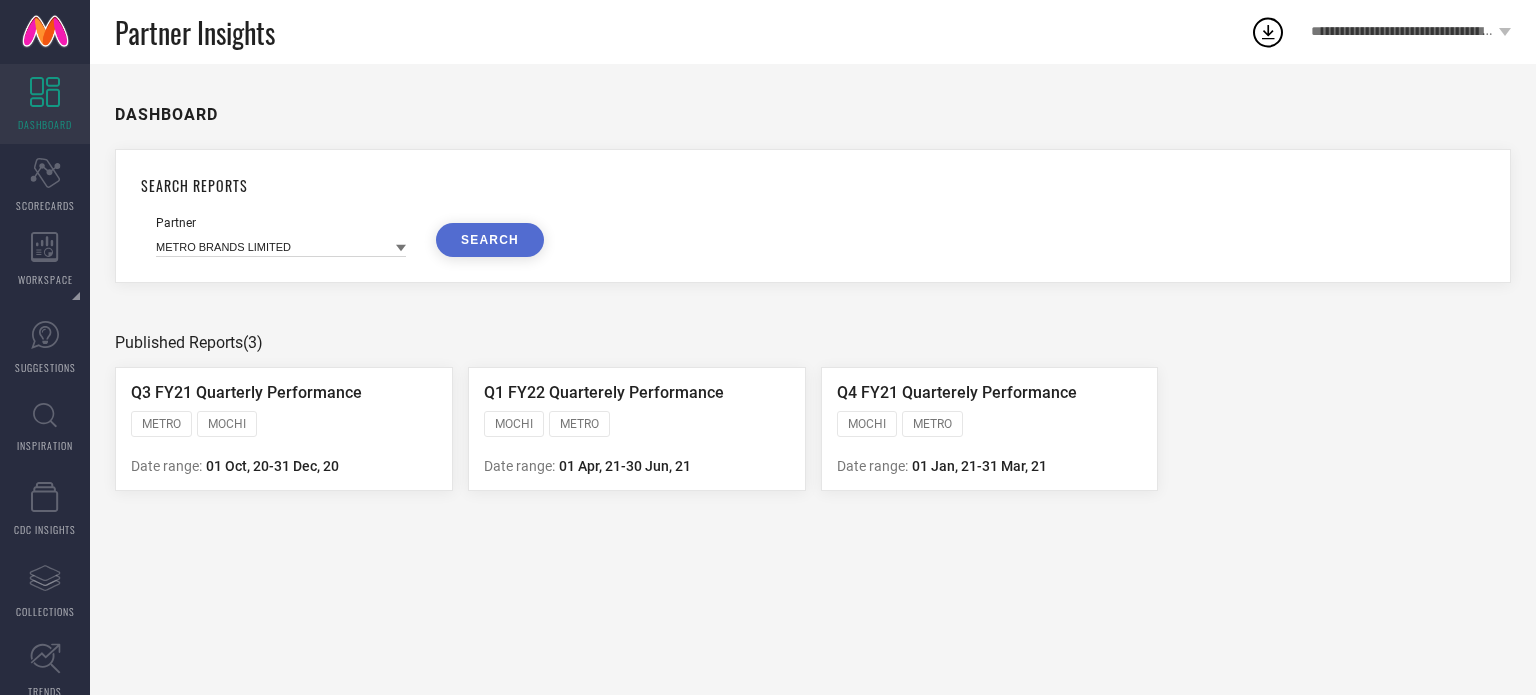 click 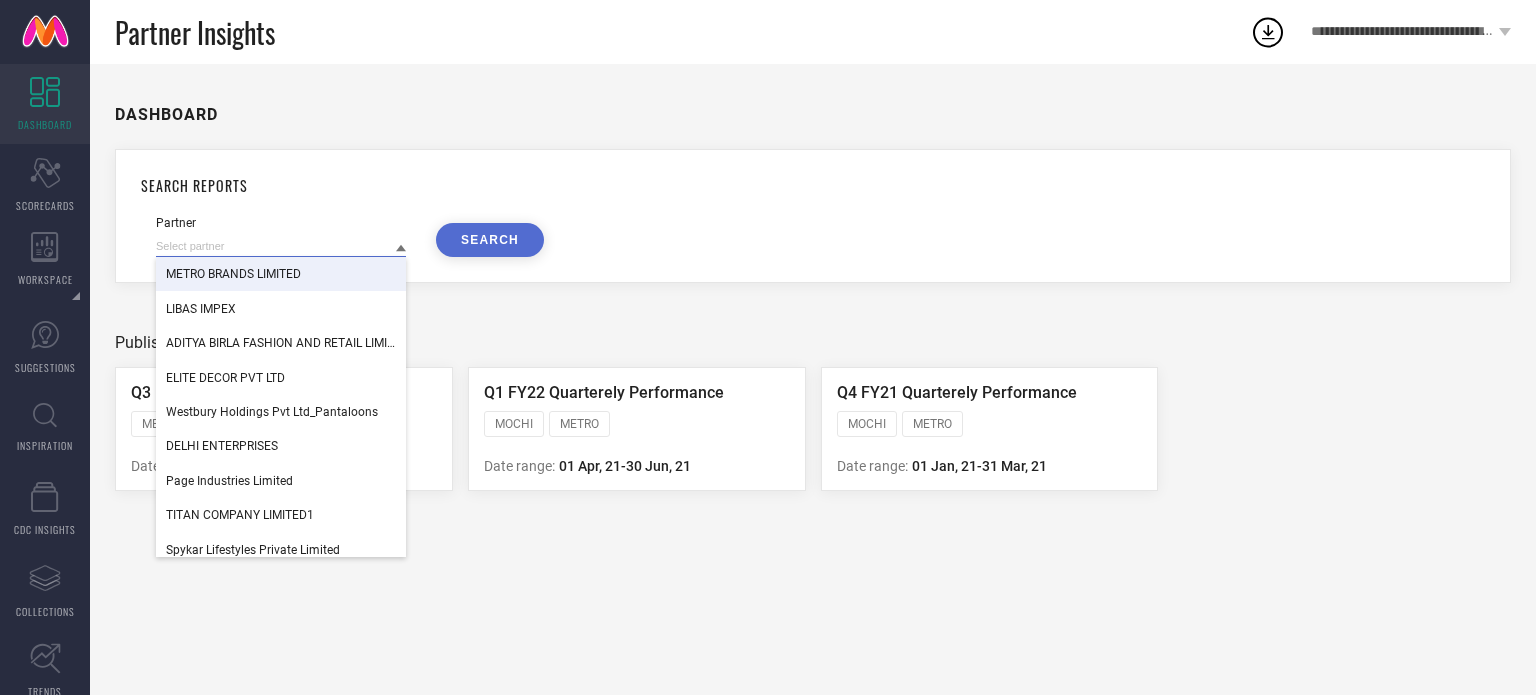 click at bounding box center (281, 246) 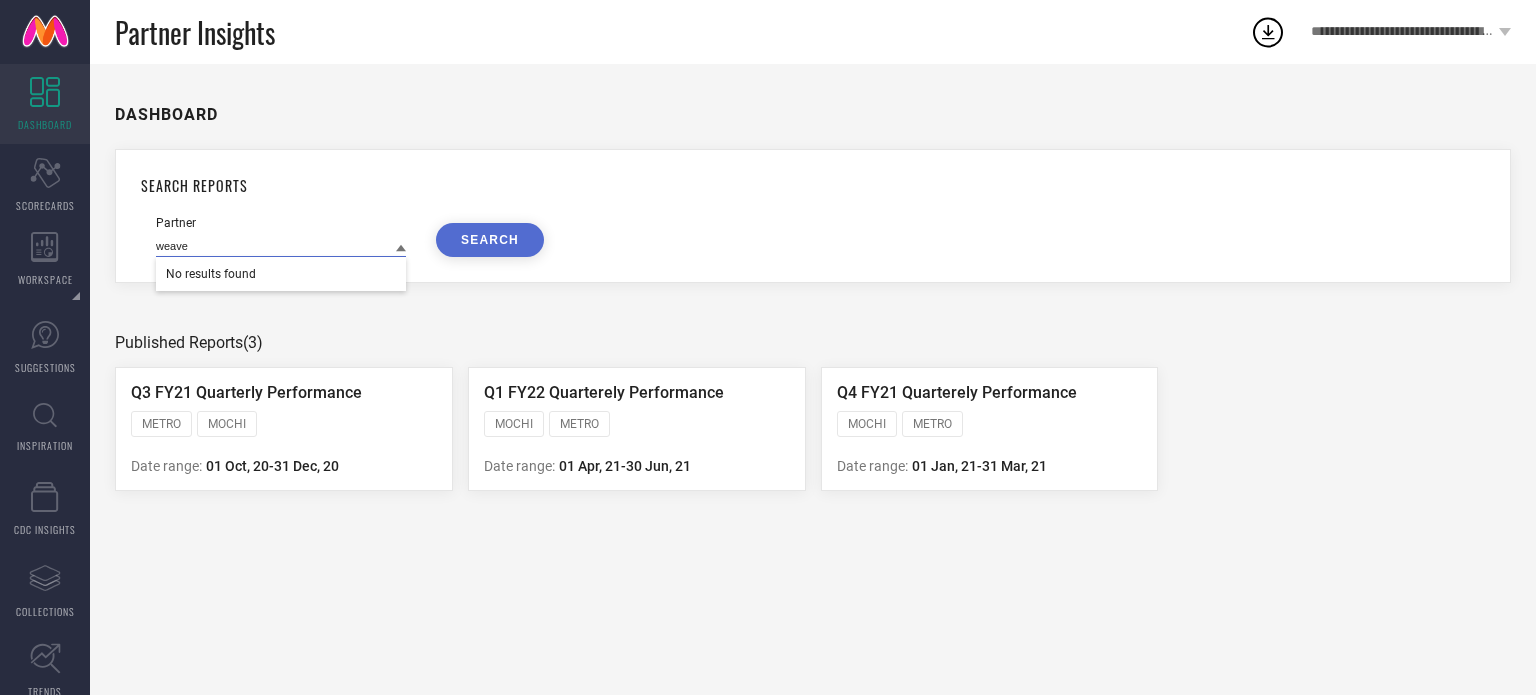 type on "weave" 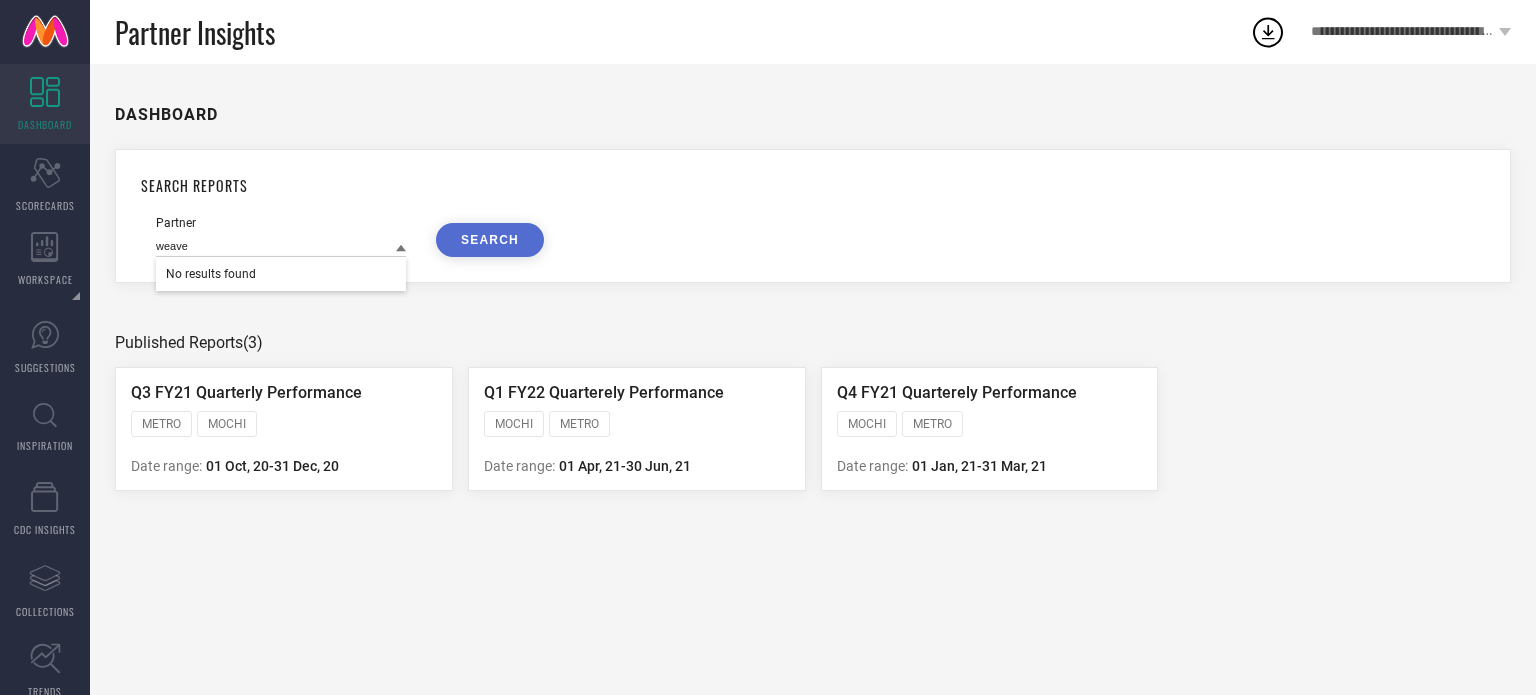 click on "DASHBOARD SEARCH REPORTS Partner weave No results found SEARCH Published Reports (3) Q3 FY21 Quarterly Performance METRO MOCHI Date range:   [DATE]  -  [DATE] Q1 FY22 Quarterely Performance  MOCHI METRO Date range:   [DATE]  -  [DATE] Q4 FY21 Quarterely Performance  MOCHI METRO Date range:   [DATE]  -  [DATE]" at bounding box center (813, 379) 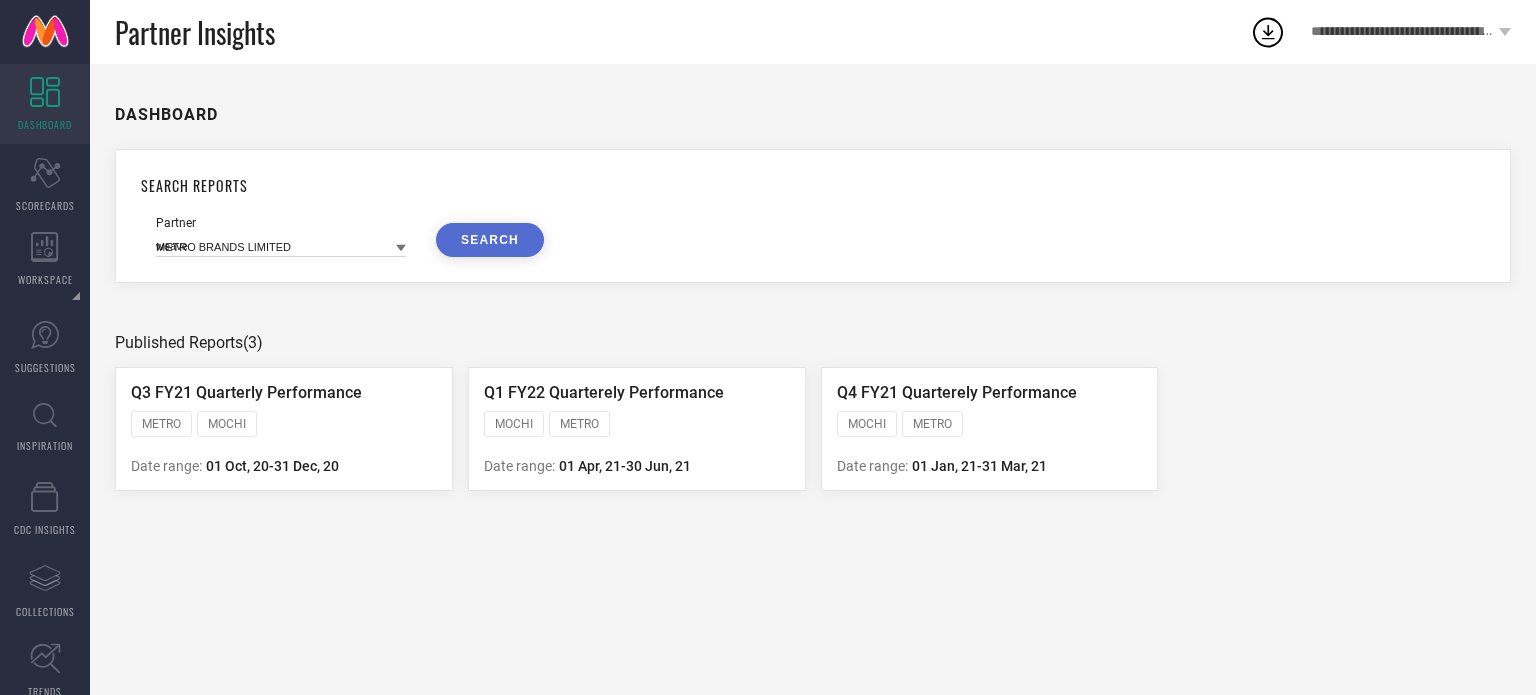type 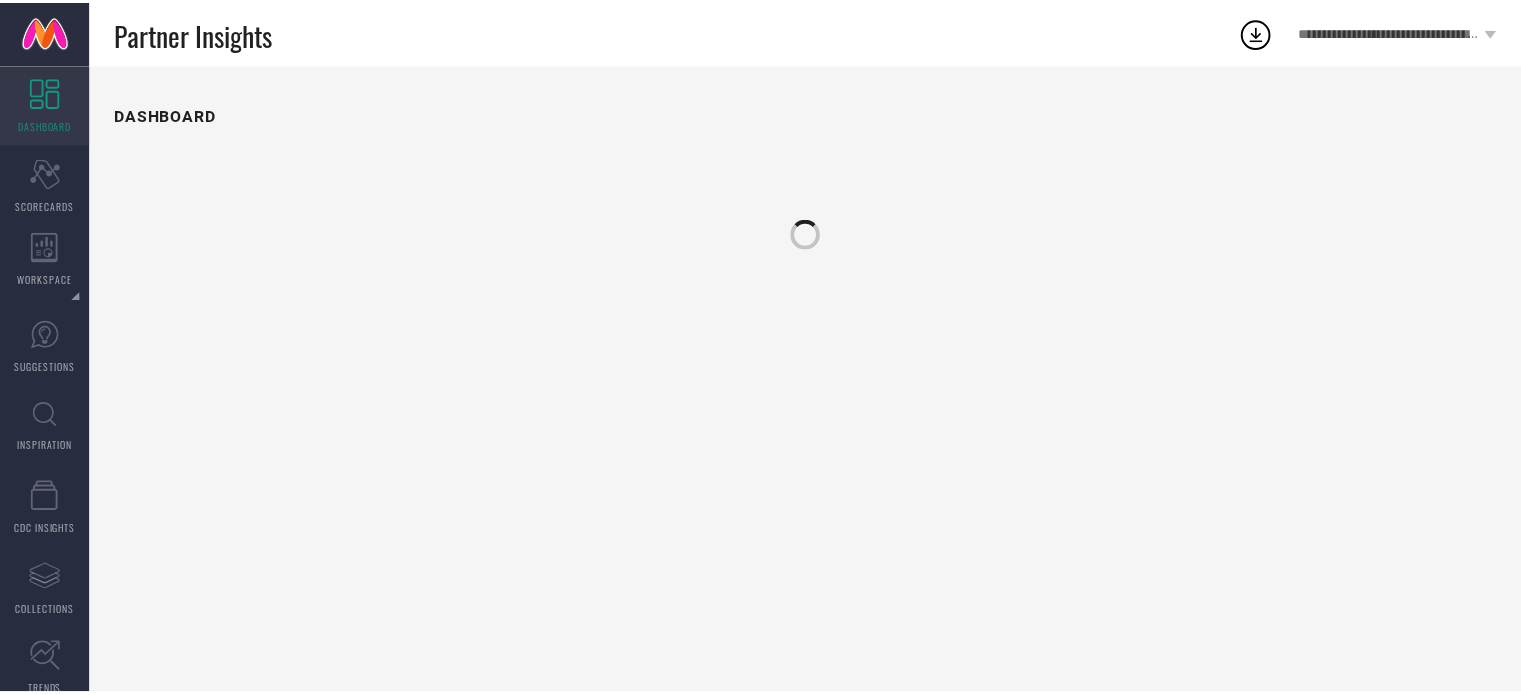 scroll, scrollTop: 0, scrollLeft: 0, axis: both 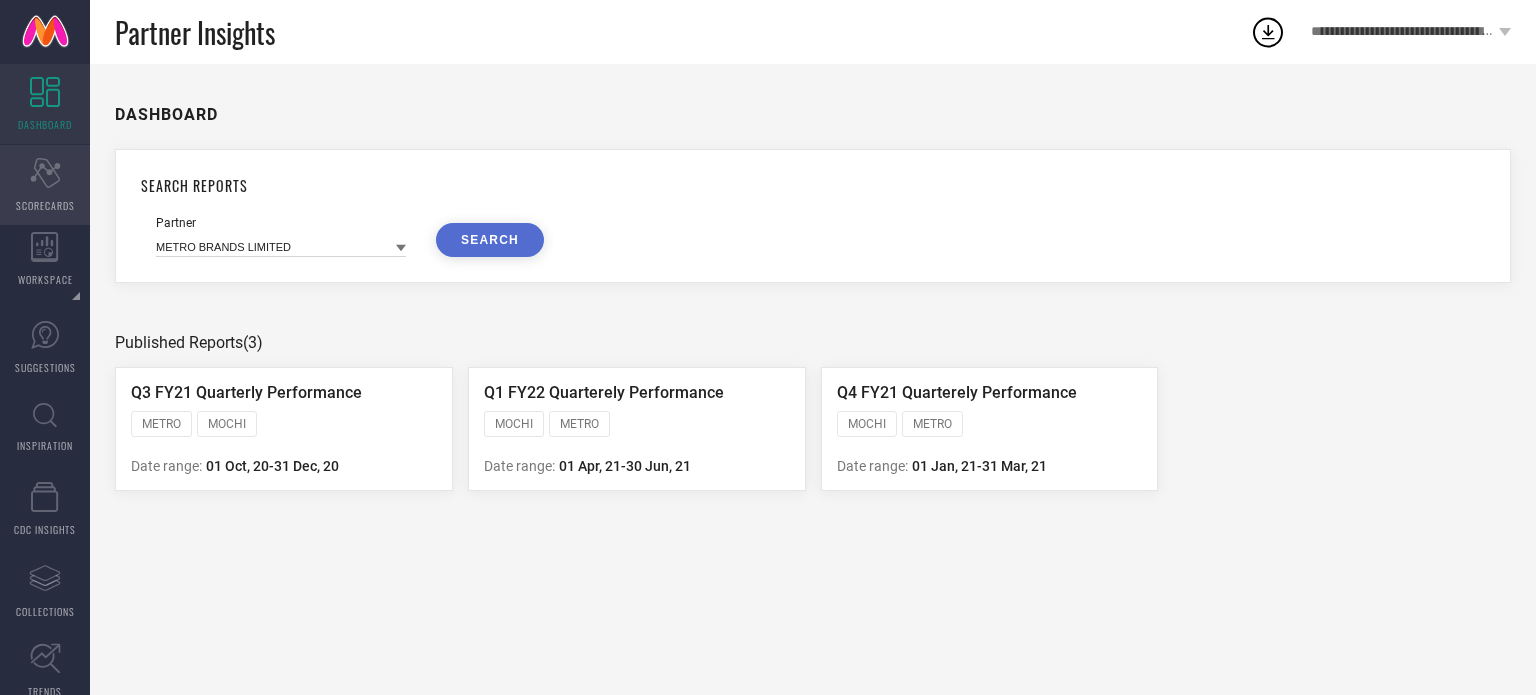 click on "Scorecard SCORECARDS" at bounding box center [45, 185] 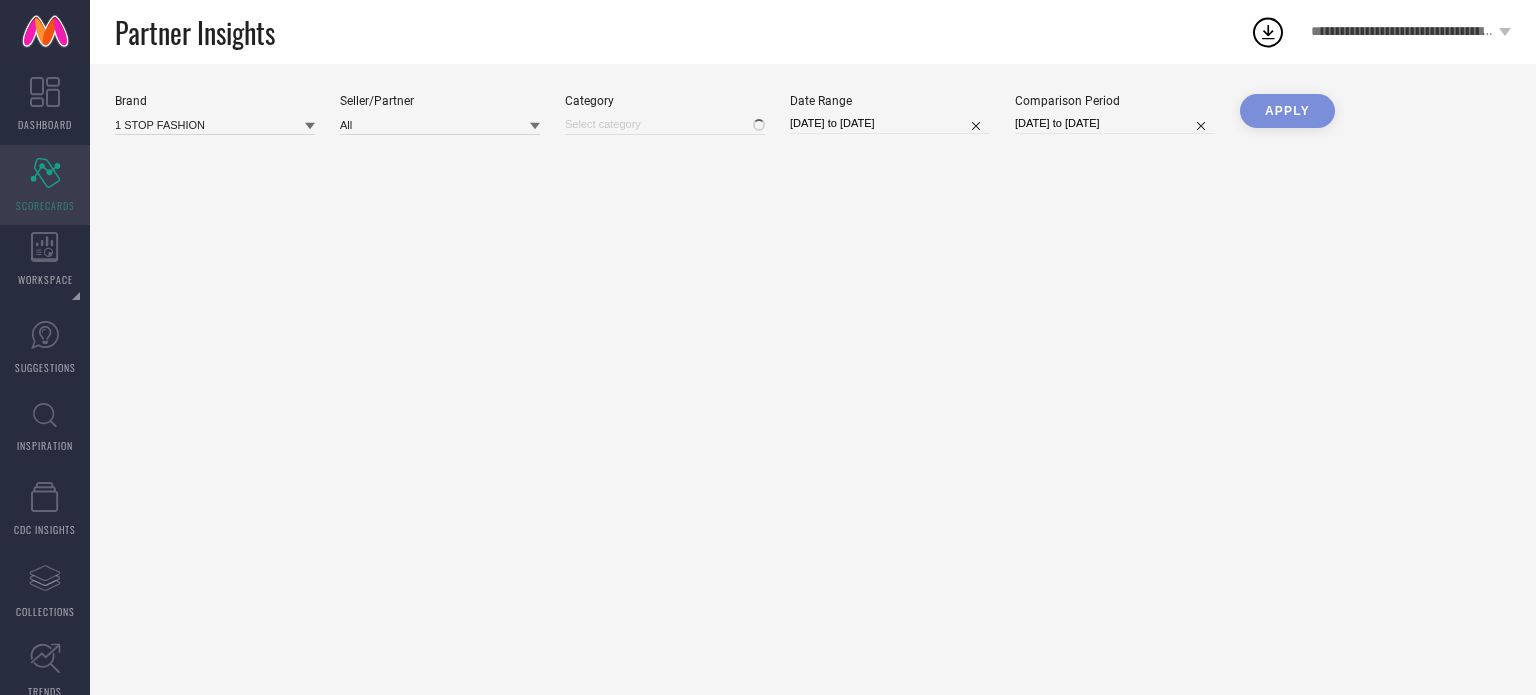 type on "All" 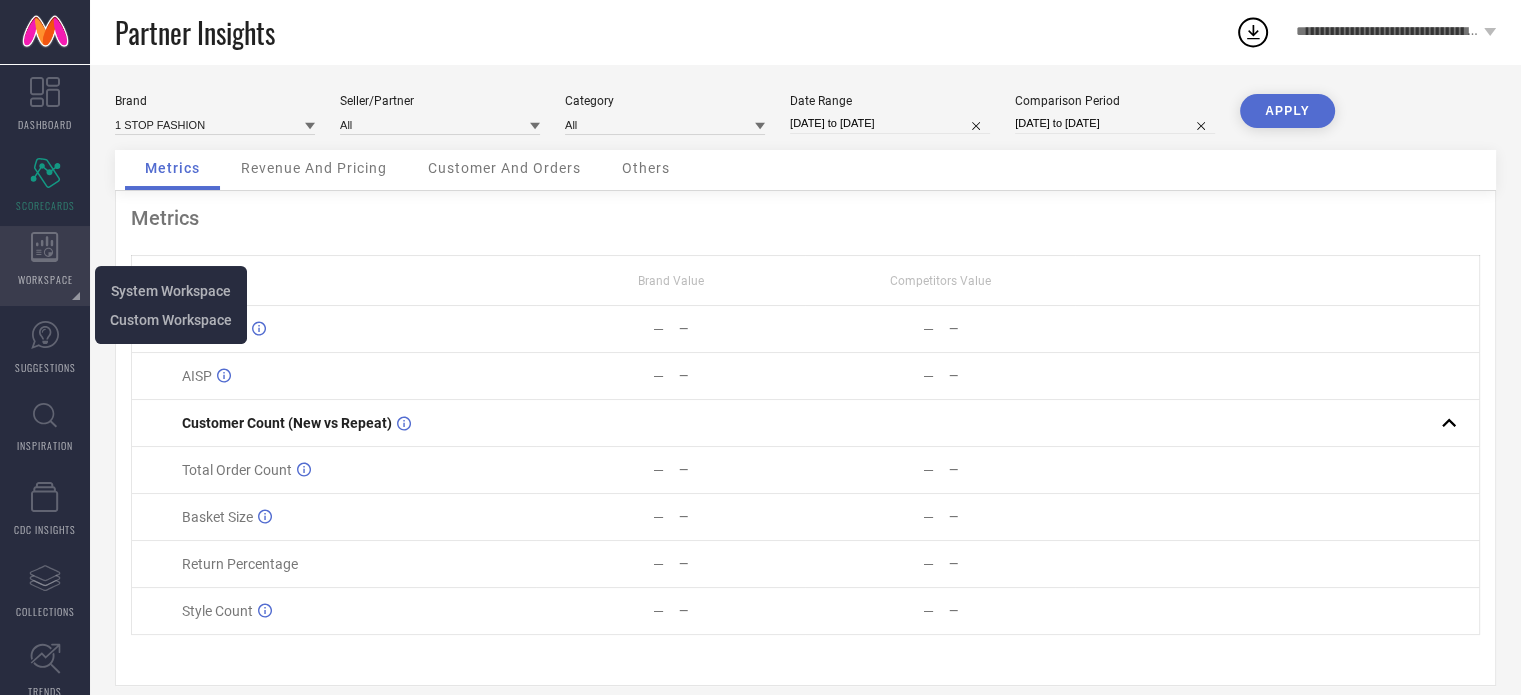 click on "WORKSPACE" at bounding box center [45, 266] 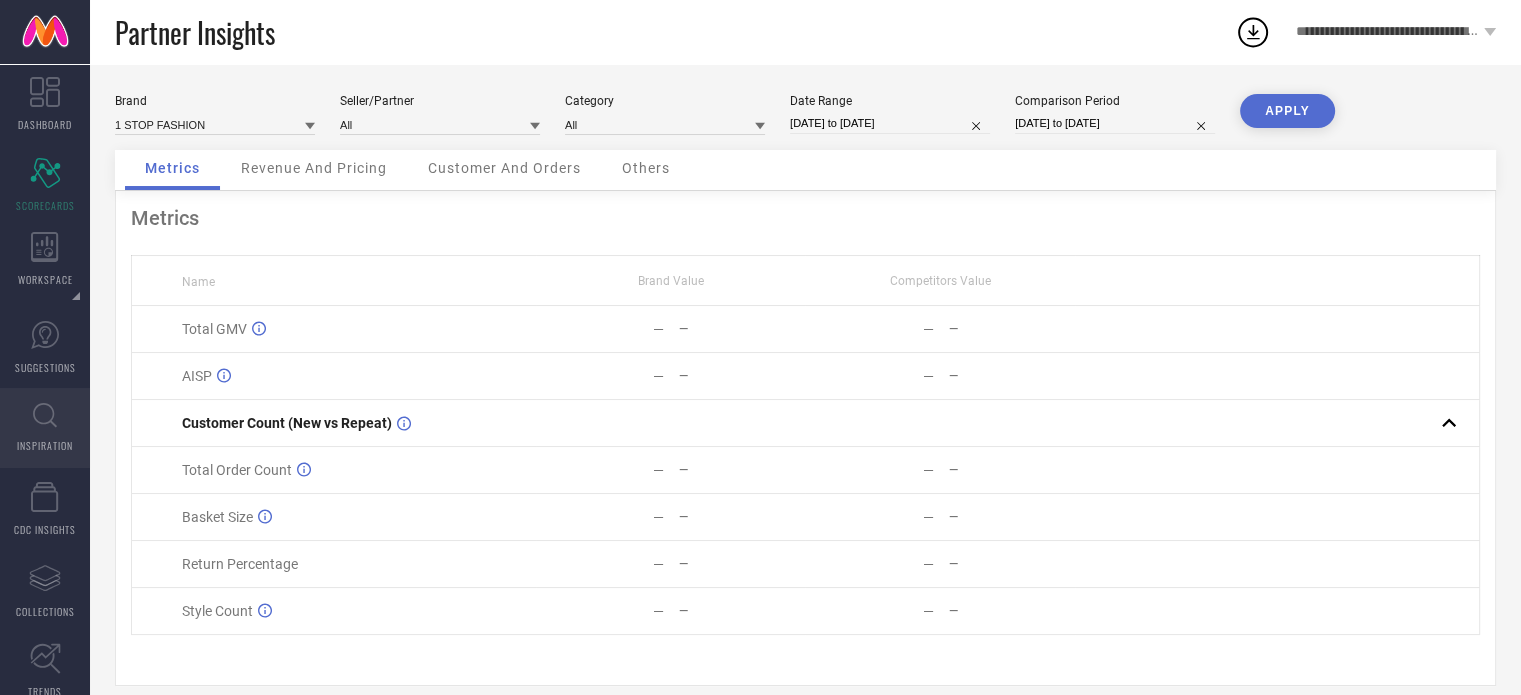 click 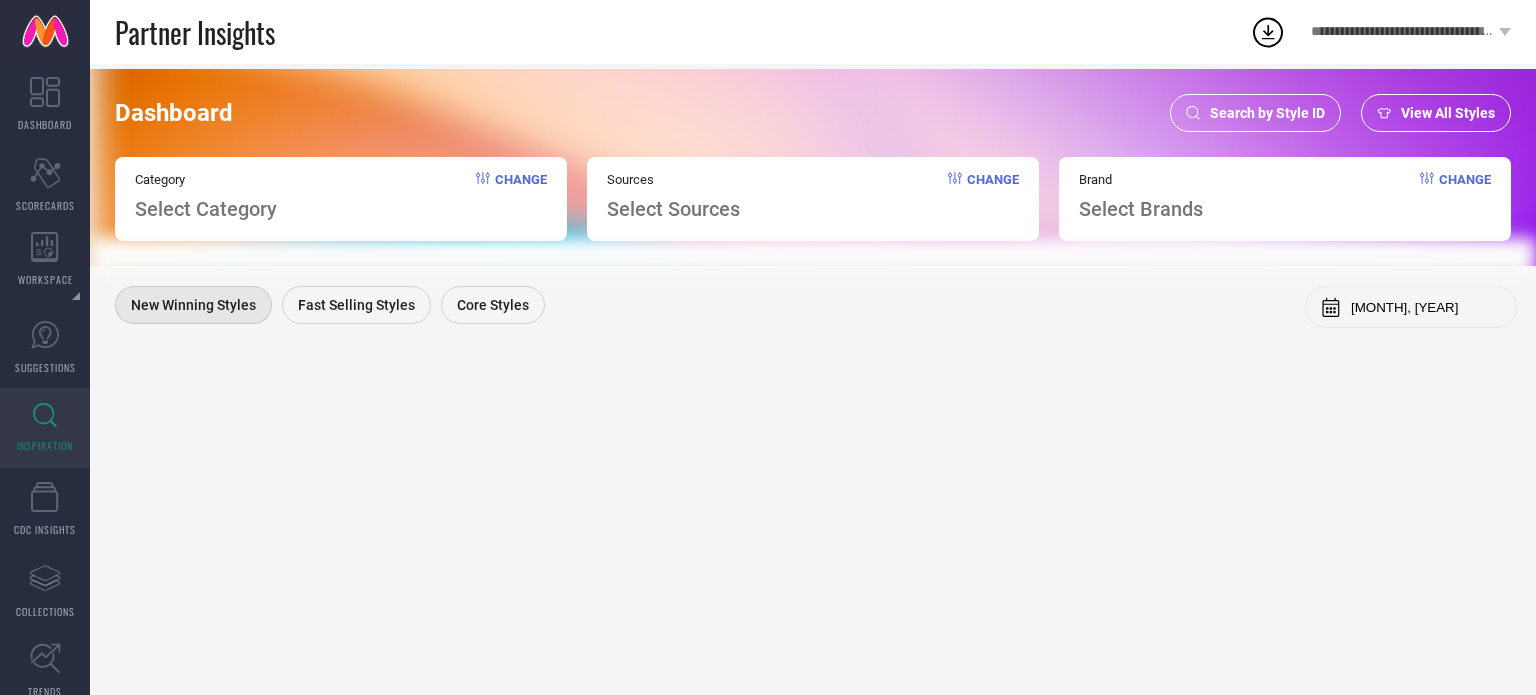 click on "Search by Style ID" at bounding box center [1267, 113] 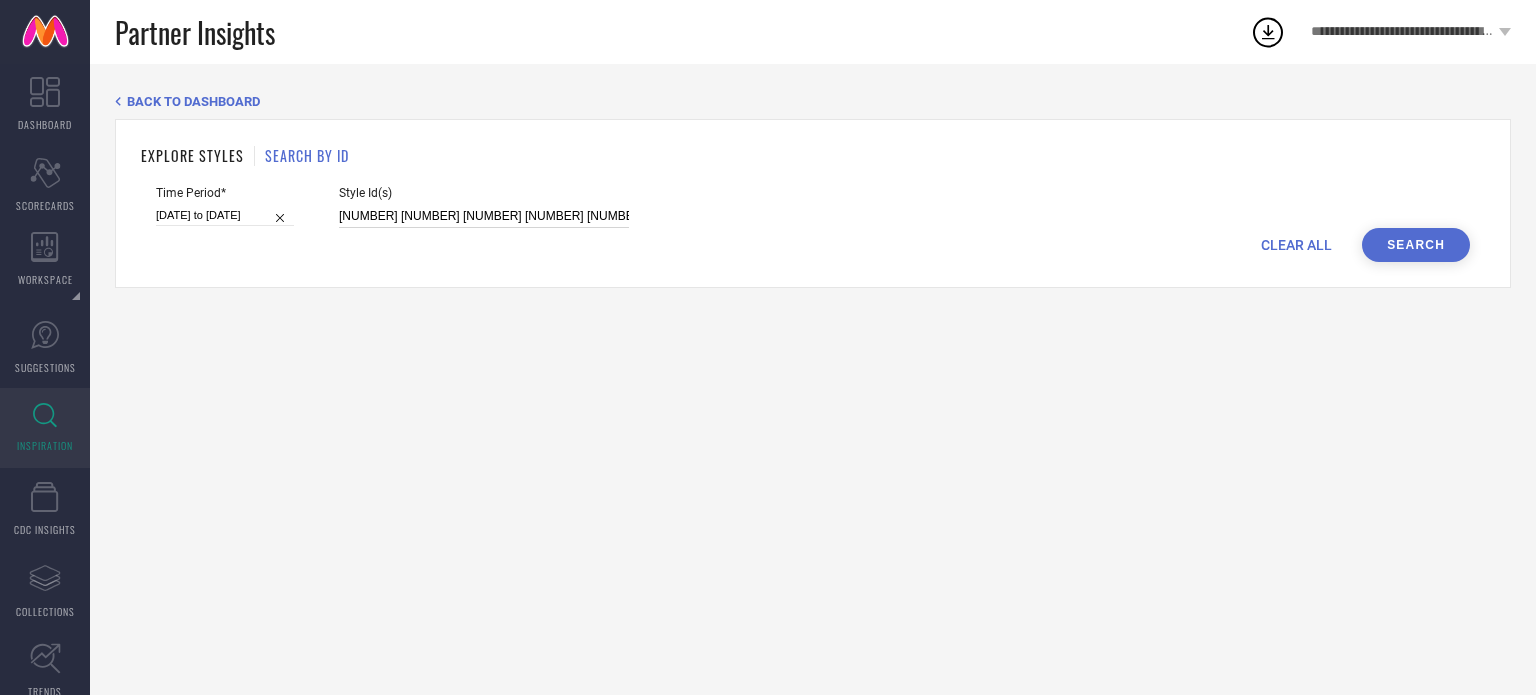 click on "[NUMBER] [NUMBER] [NUMBER] [NUMBER] [NUMBER] [NUMBER] [NUMBER] [NUMBER]" at bounding box center (484, 216) 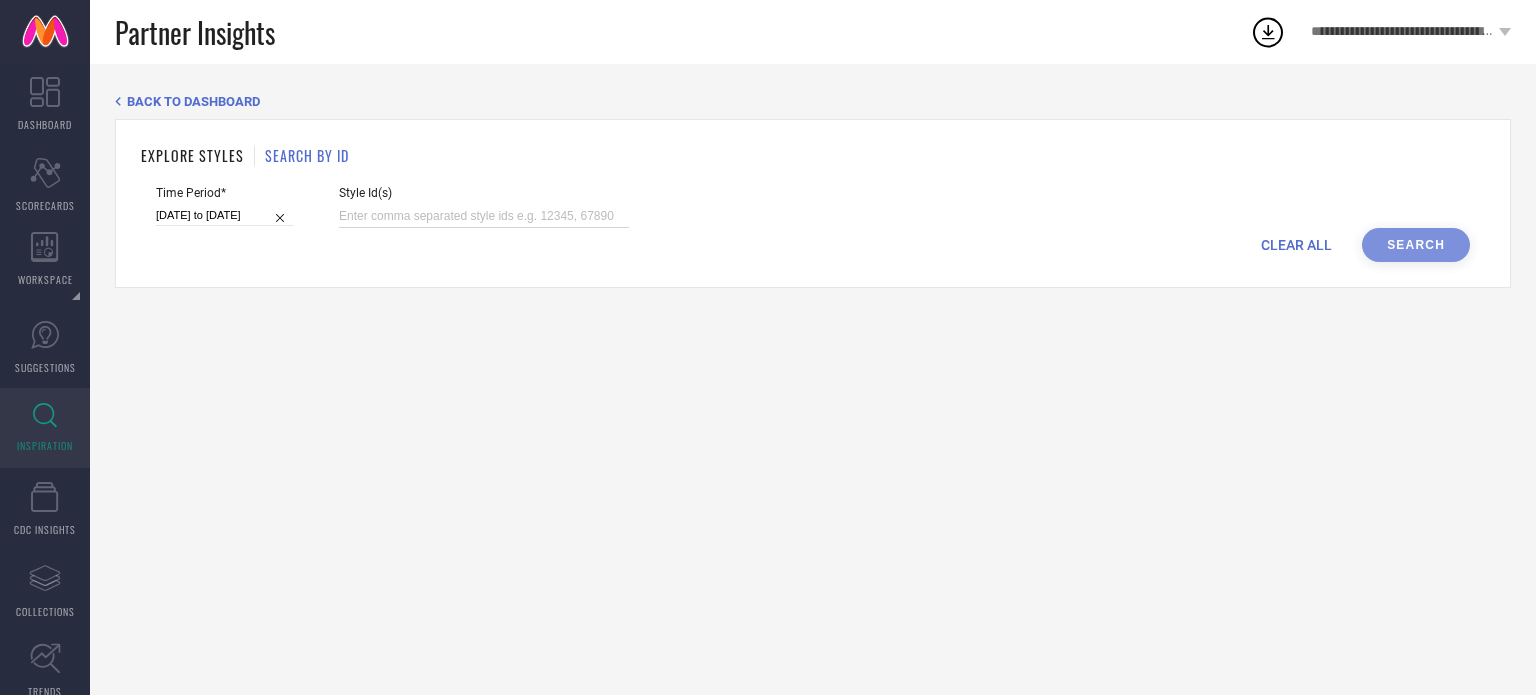 click at bounding box center (484, 216) 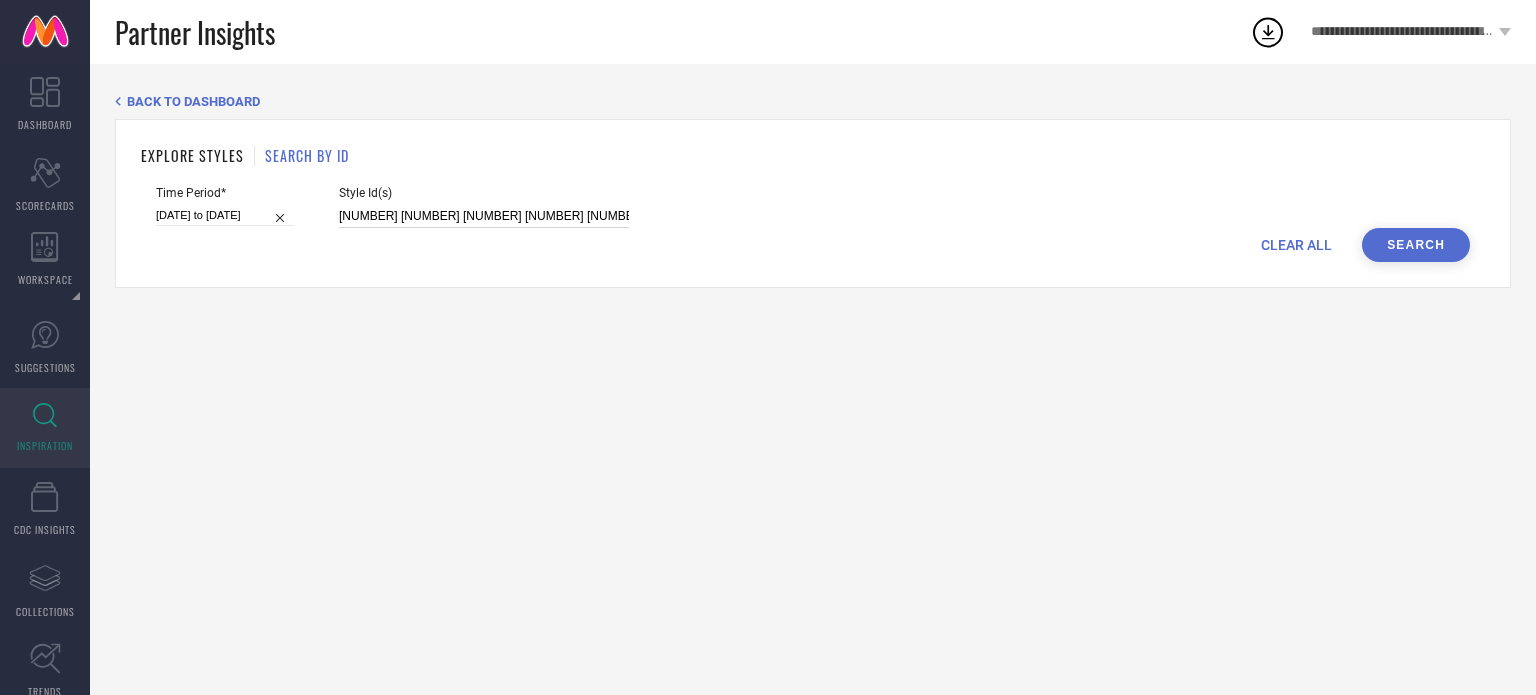 click on "[NUMBER] [NUMBER] [NUMBER] [NUMBER] [NUMBER]" at bounding box center (484, 216) 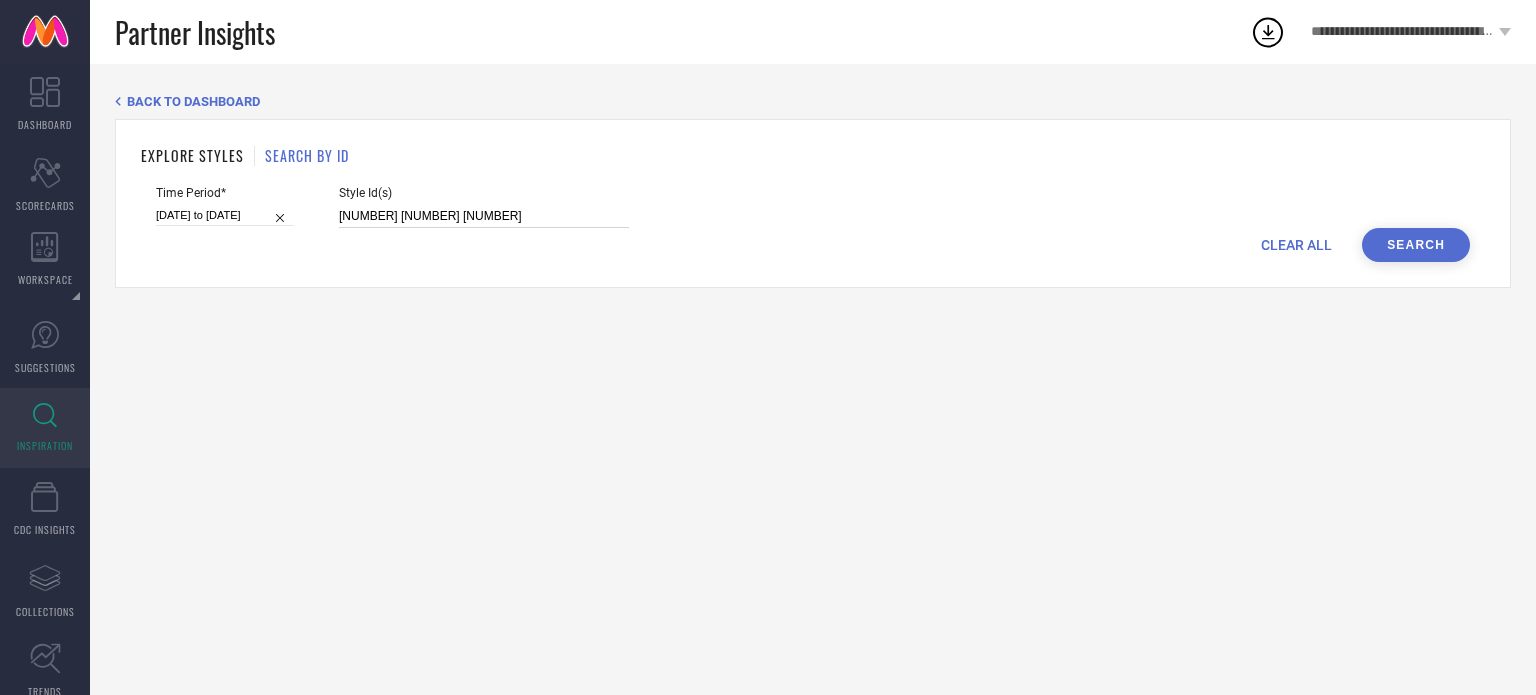 type on "[NUMBER] [NUMBER] [NUMBER]" 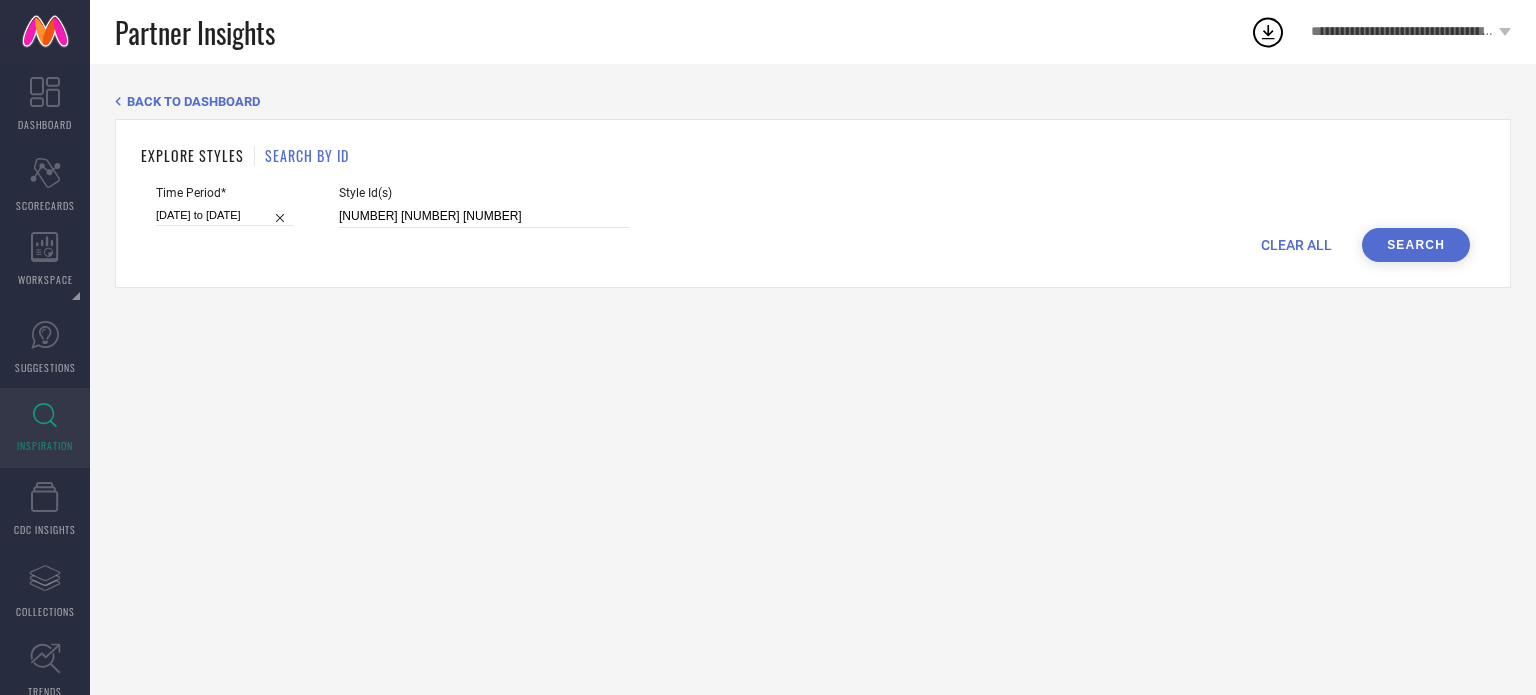 click on "Search" at bounding box center [1416, 245] 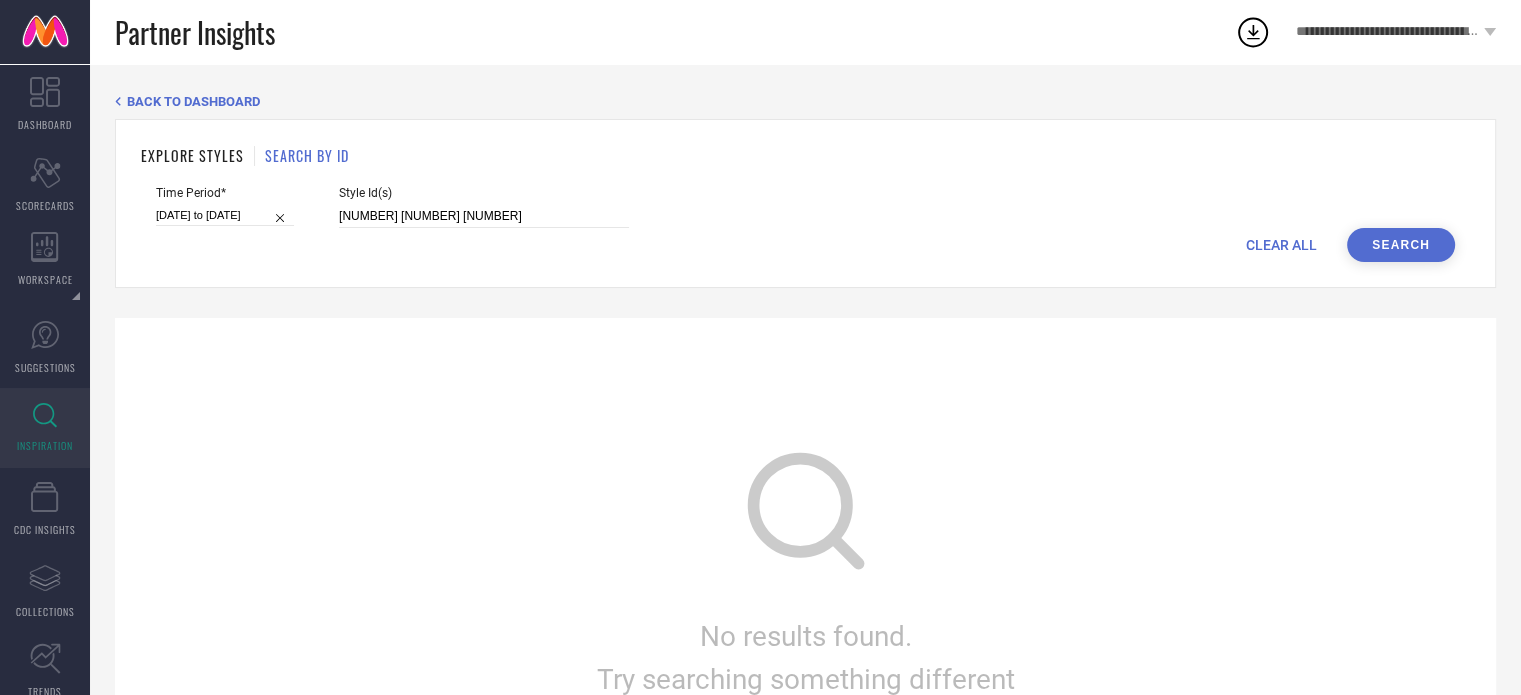 select on "2025" 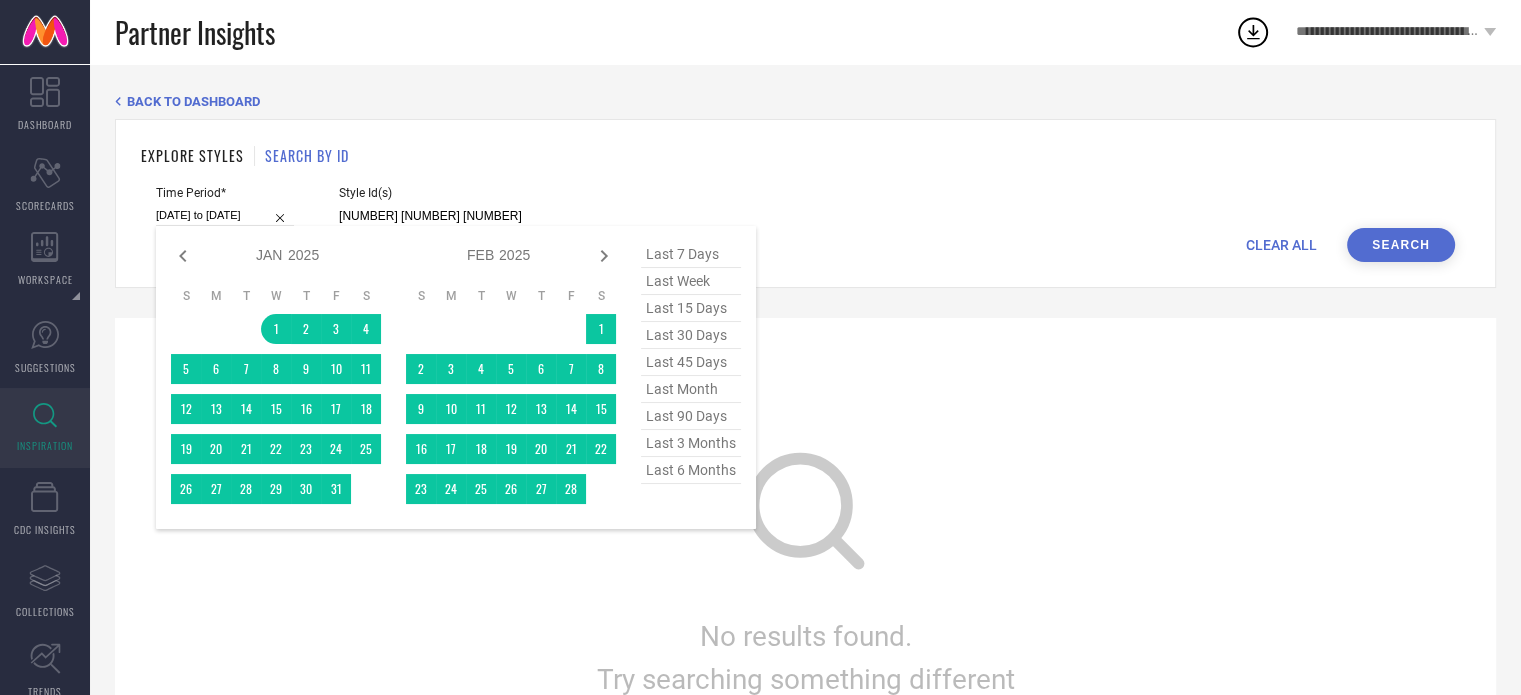 click on "[DATE] to [DATE]" at bounding box center [225, 215] 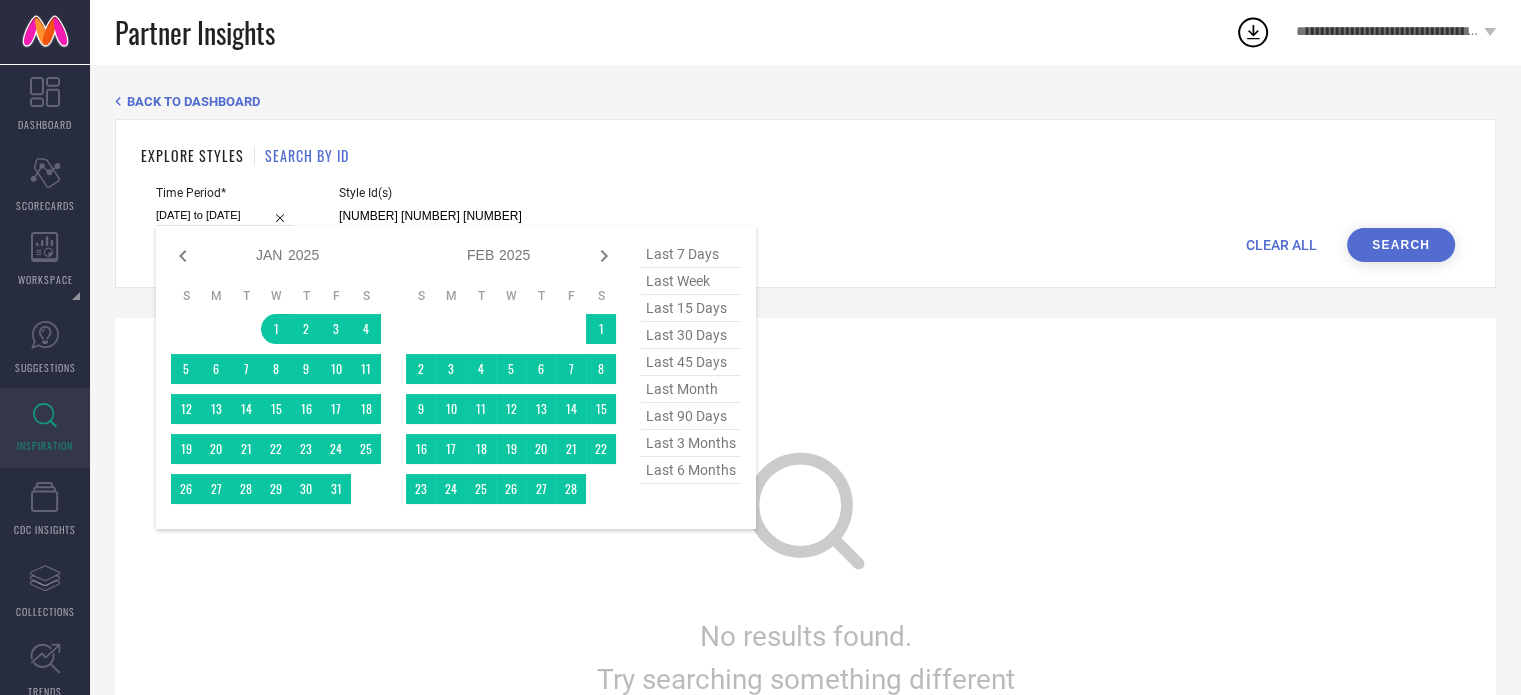 click on "last 30 days" at bounding box center (691, 335) 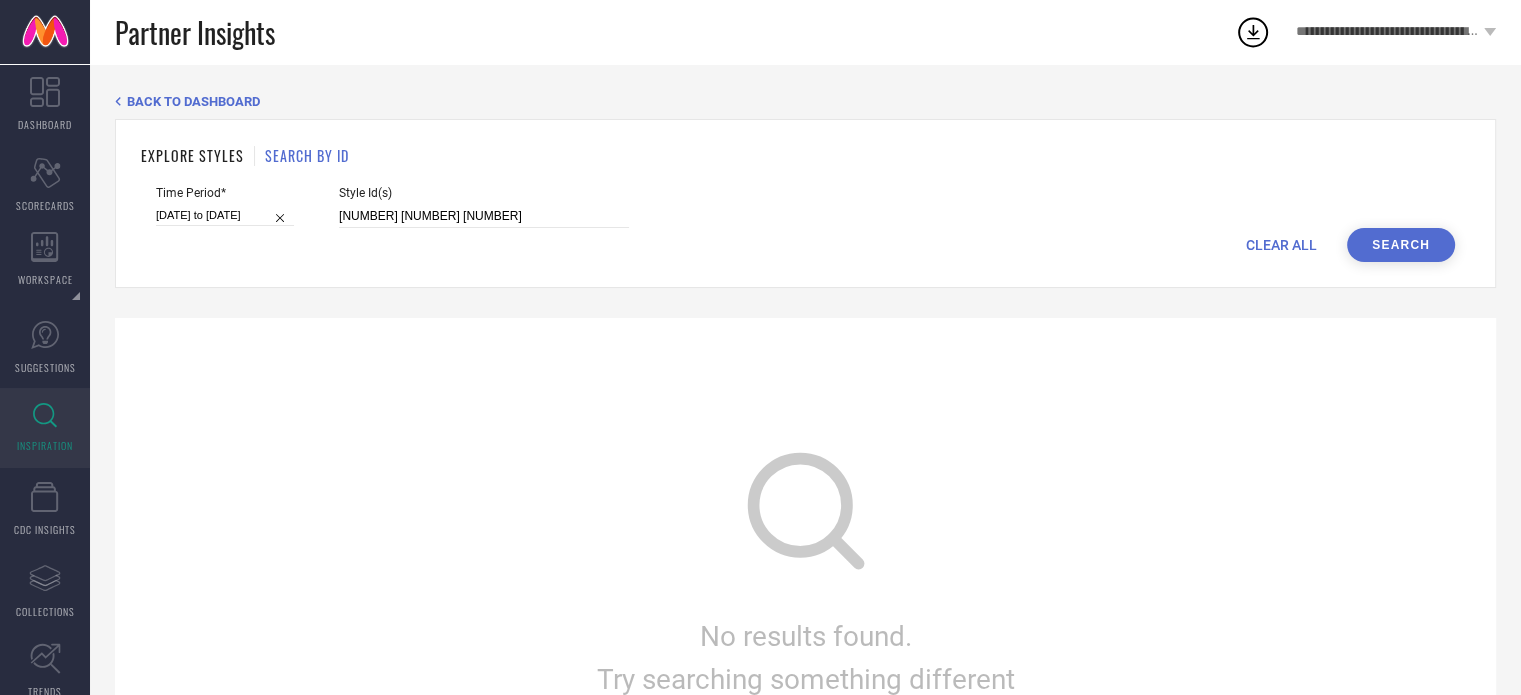 click on "Search" at bounding box center (1401, 245) 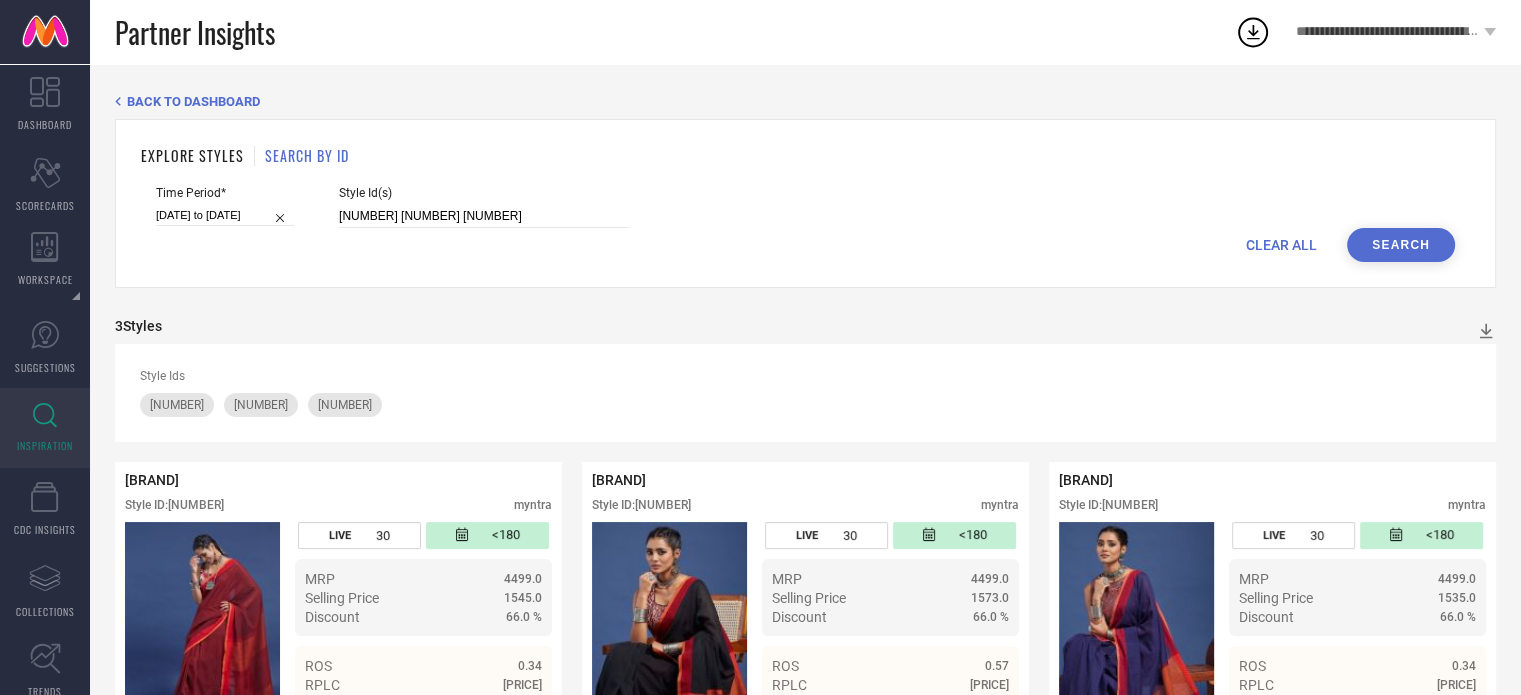 scroll, scrollTop: 89, scrollLeft: 0, axis: vertical 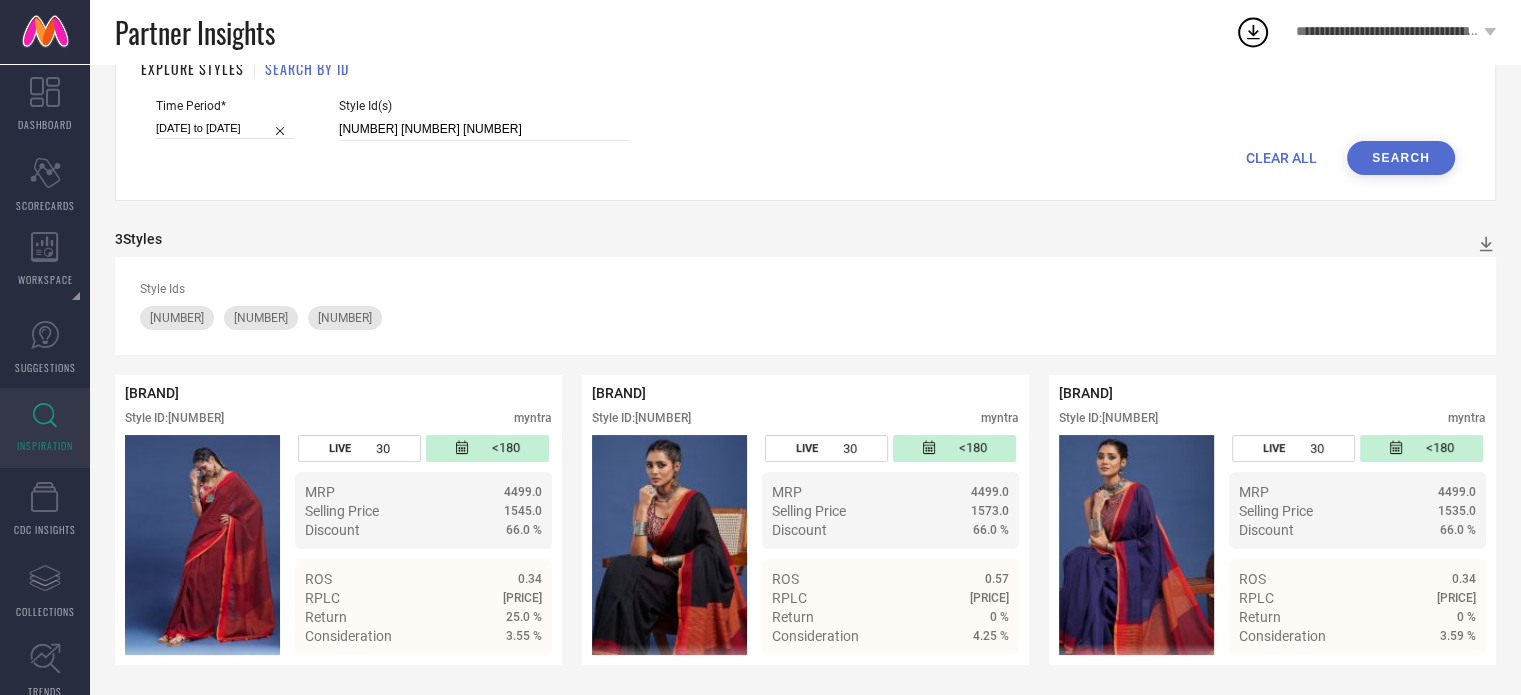 type 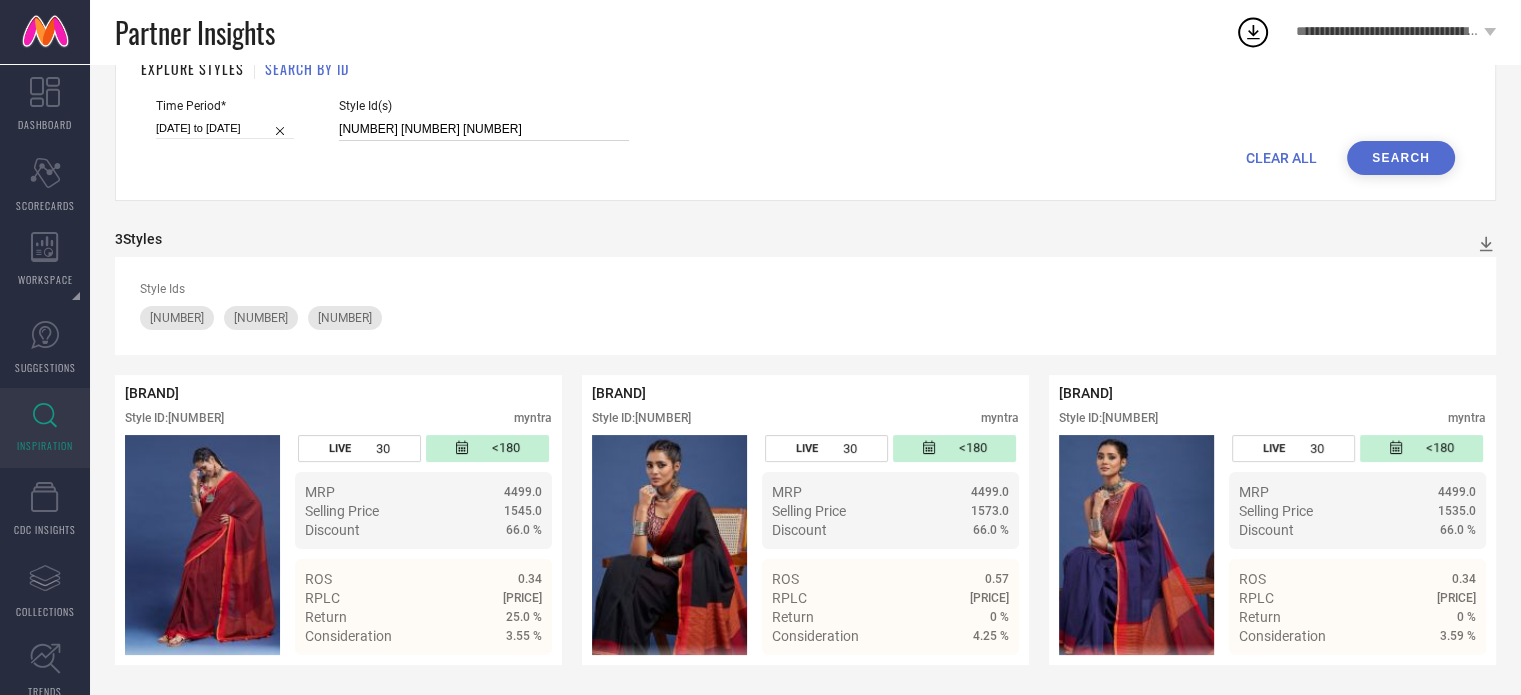 drag, startPoint x: 511, startPoint y: 117, endPoint x: 336, endPoint y: 131, distance: 175.55911 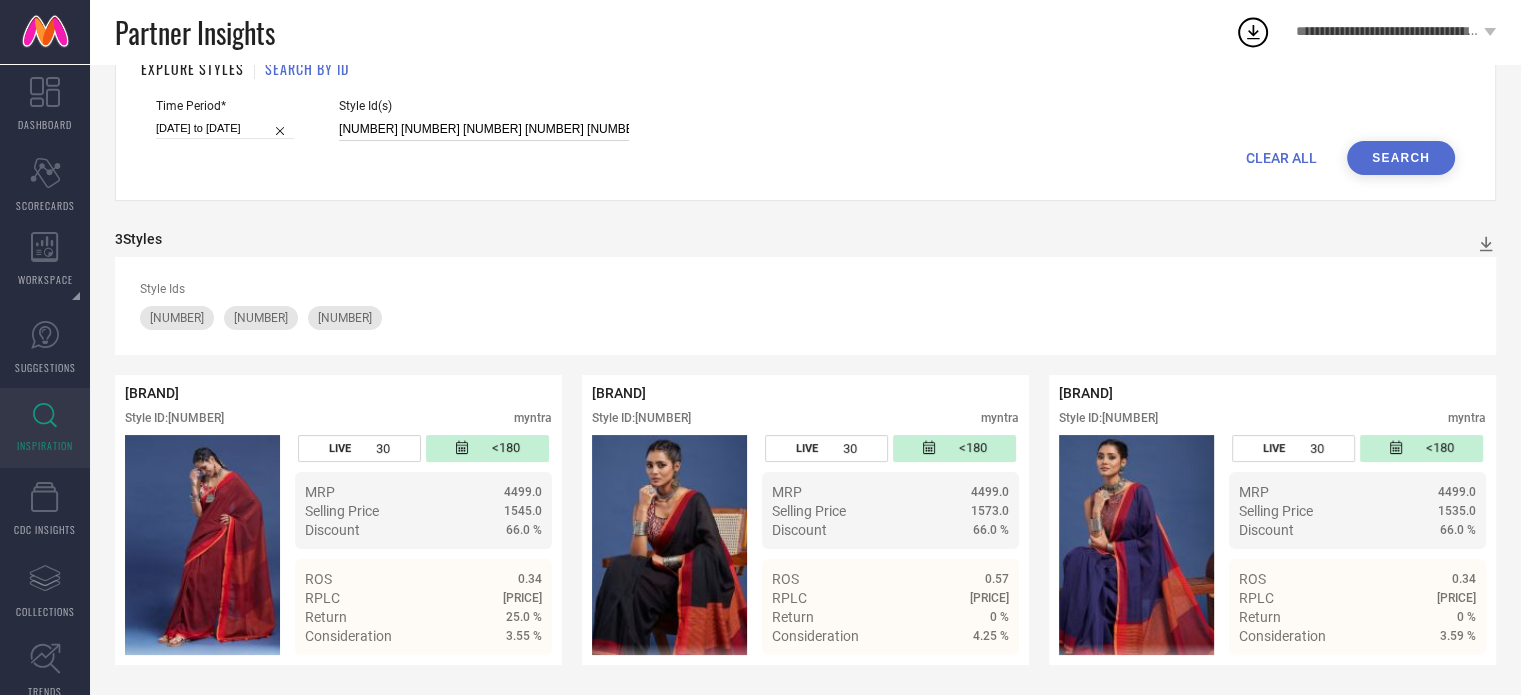 scroll, scrollTop: 0, scrollLeft: 46, axis: horizontal 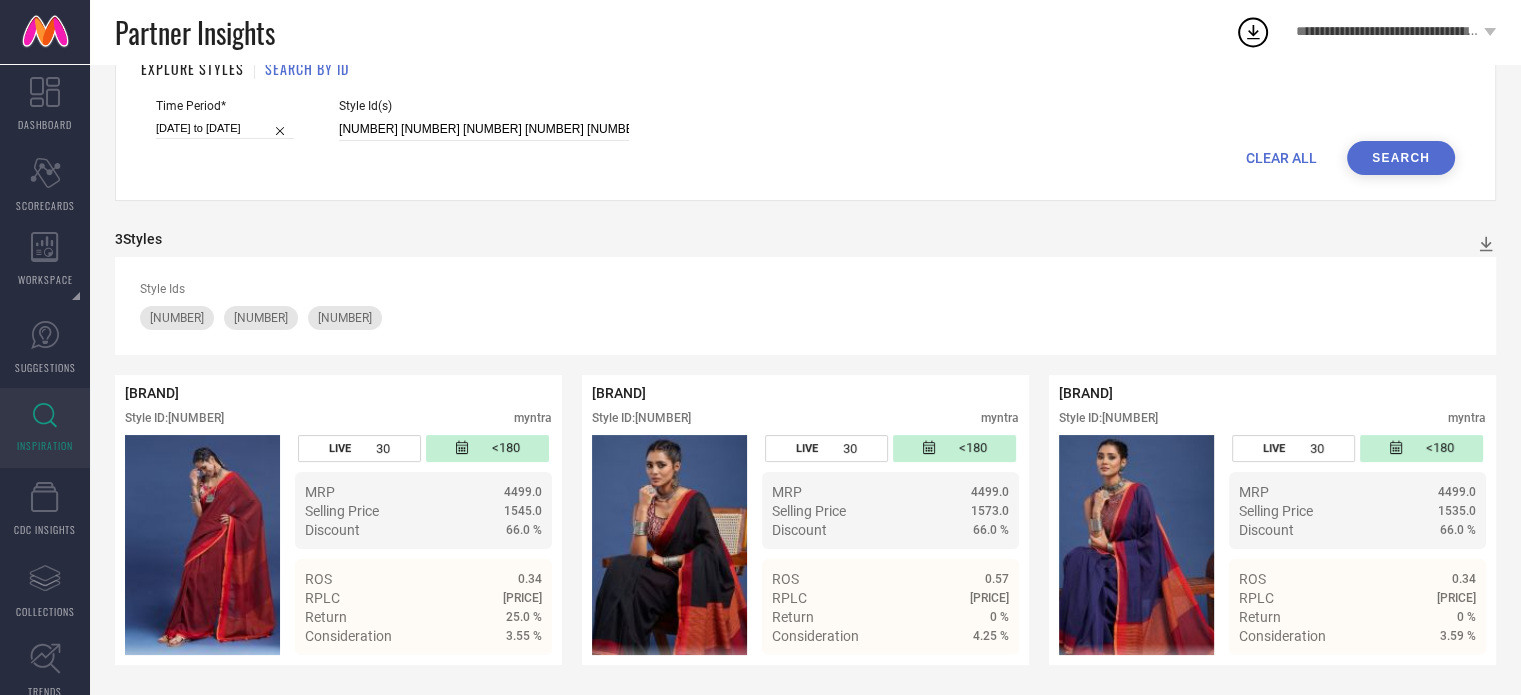click on "Search" at bounding box center [1401, 158] 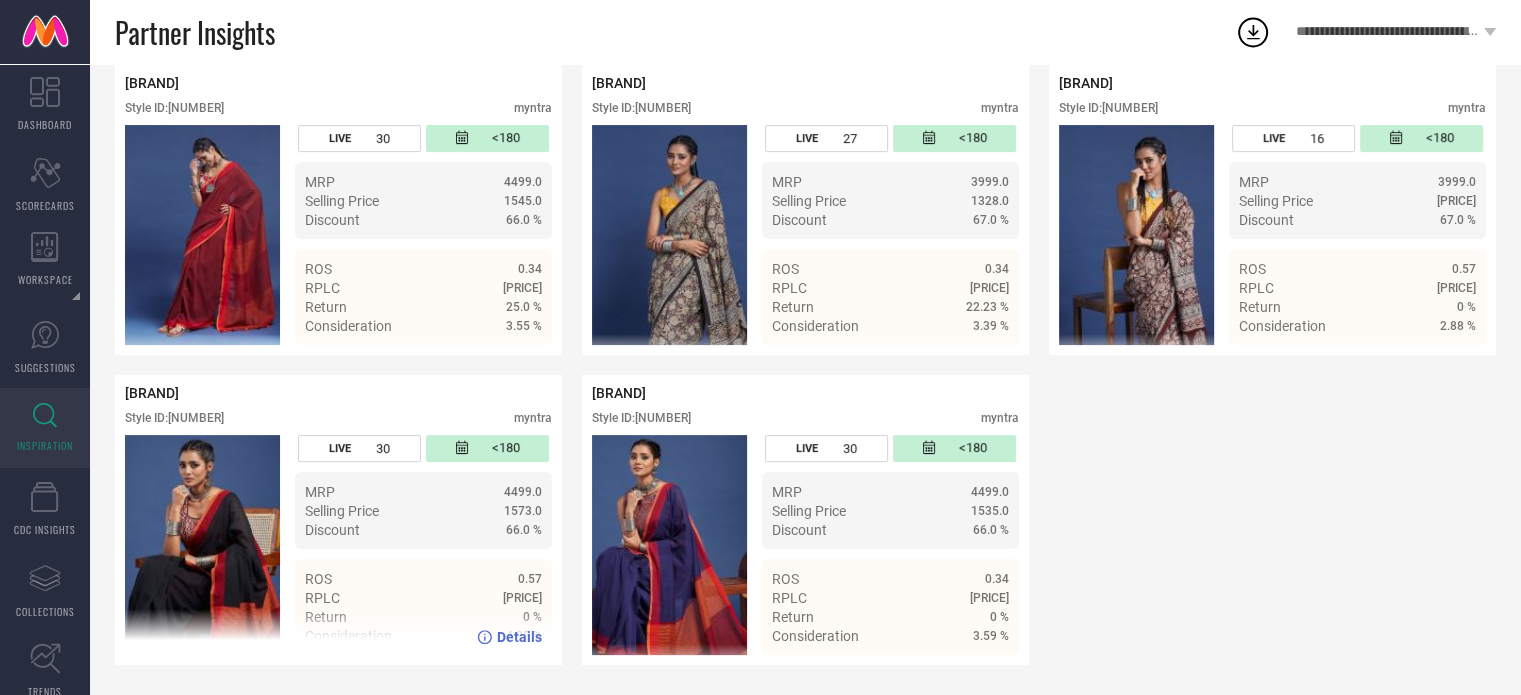 scroll, scrollTop: 402, scrollLeft: 0, axis: vertical 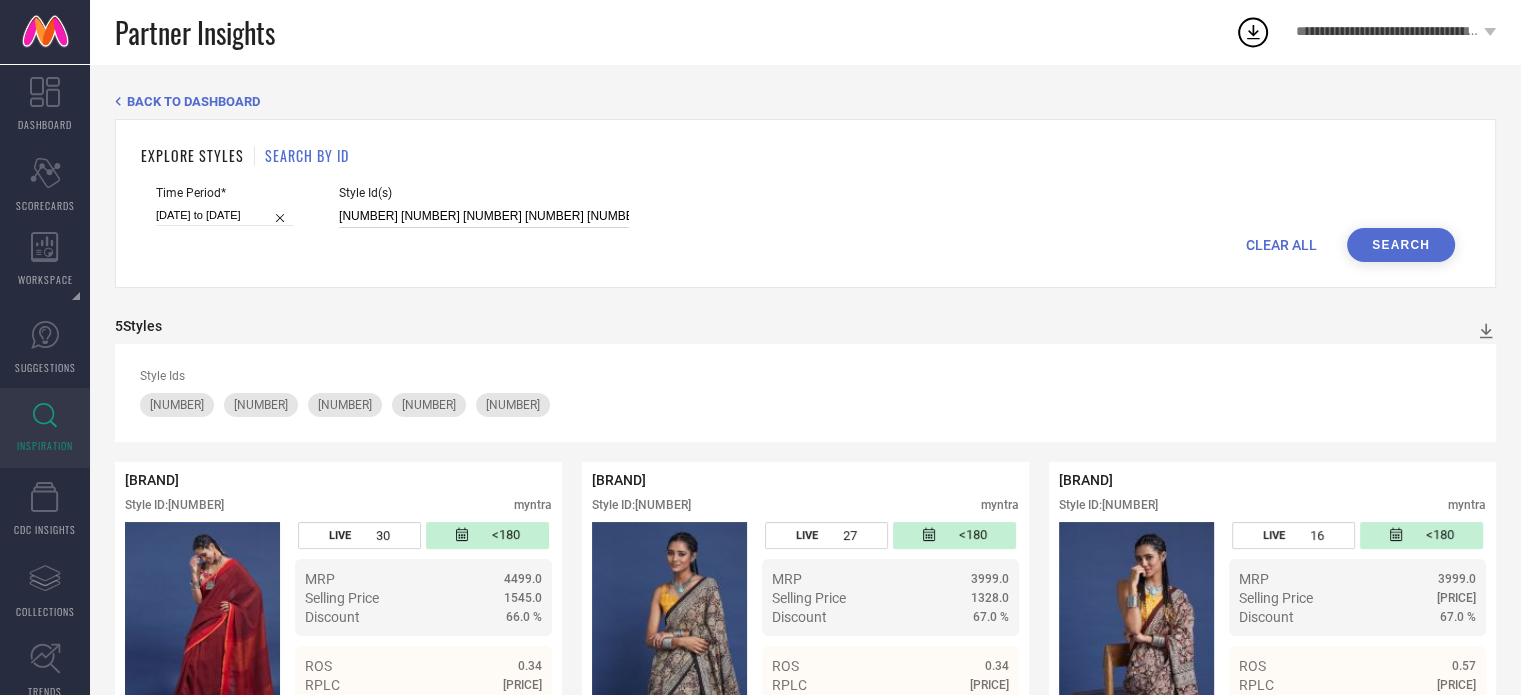 click on "[NUMBER] [NUMBER] [NUMBER] [NUMBER] [NUMBER] [NUMBER]" at bounding box center [484, 216] 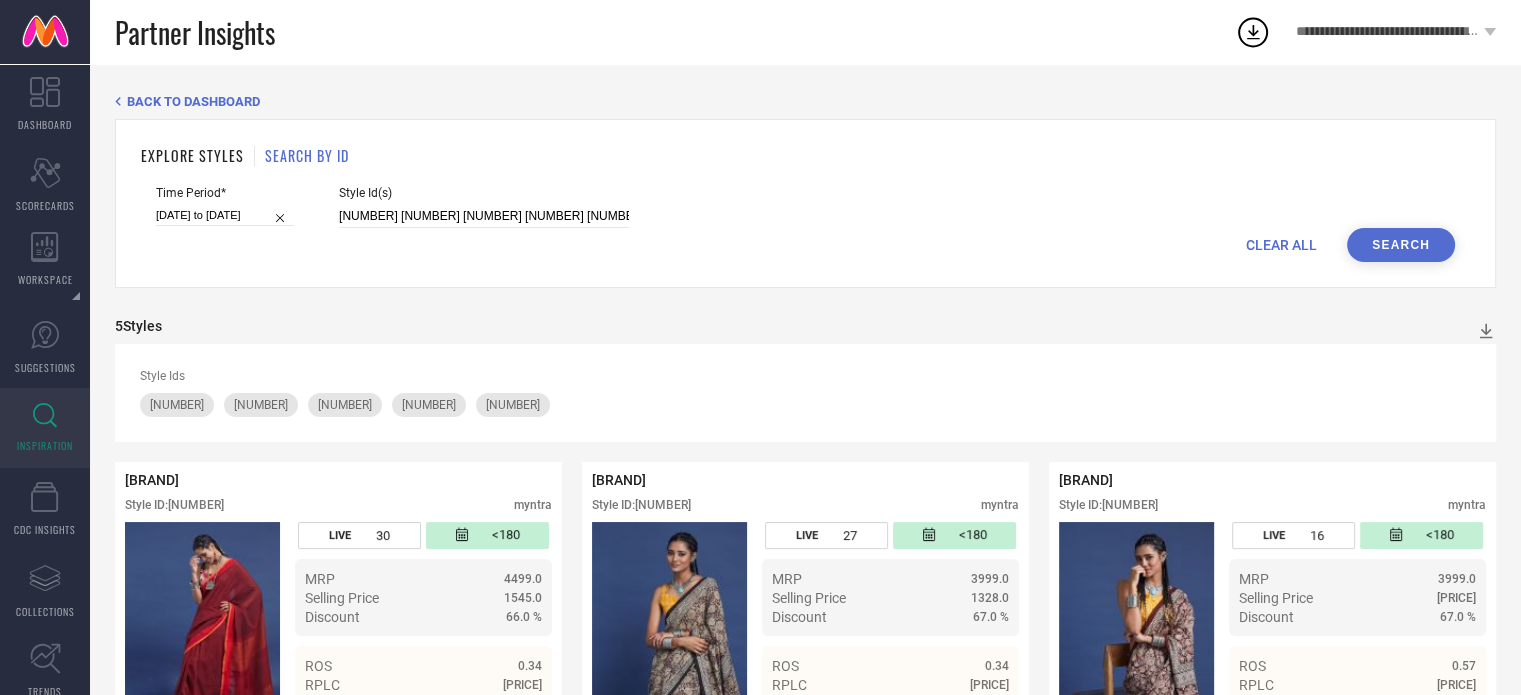 click on "Search" at bounding box center (1401, 245) 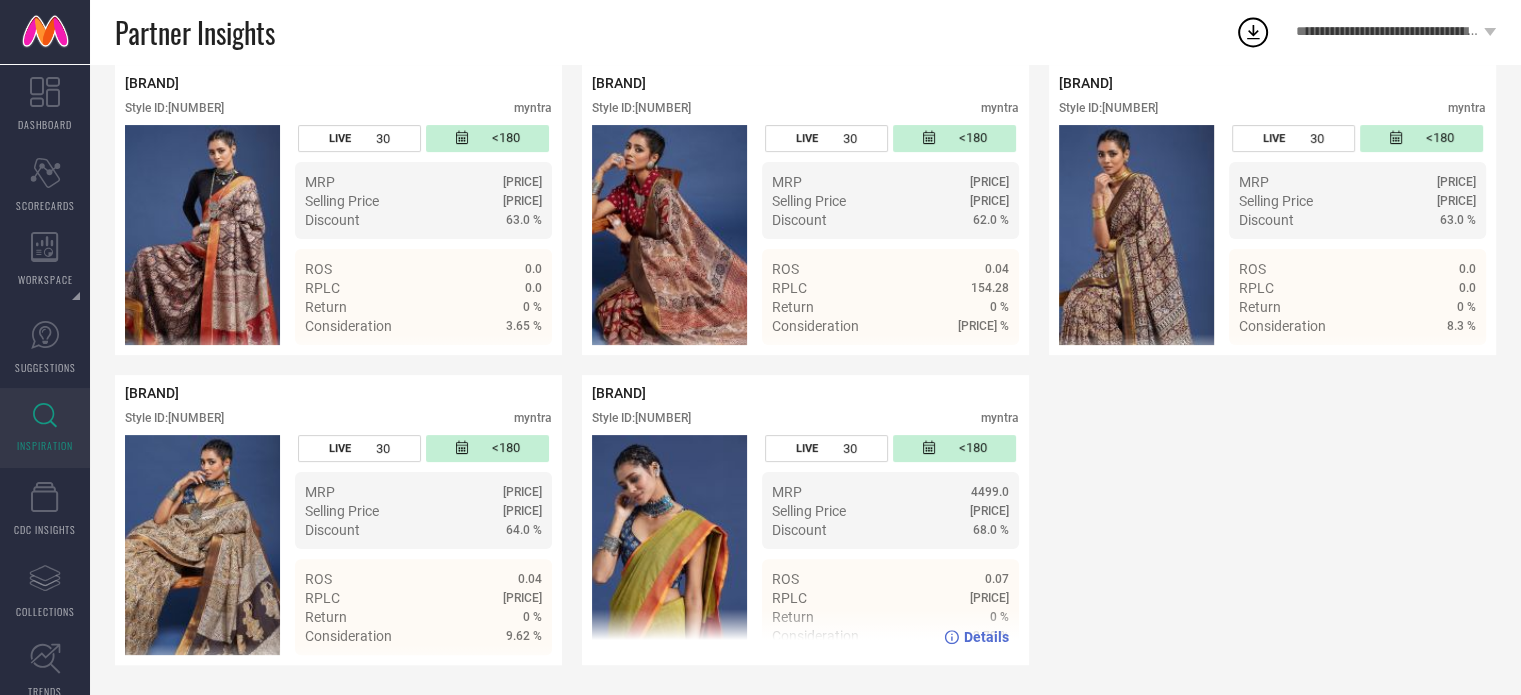 scroll, scrollTop: 402, scrollLeft: 0, axis: vertical 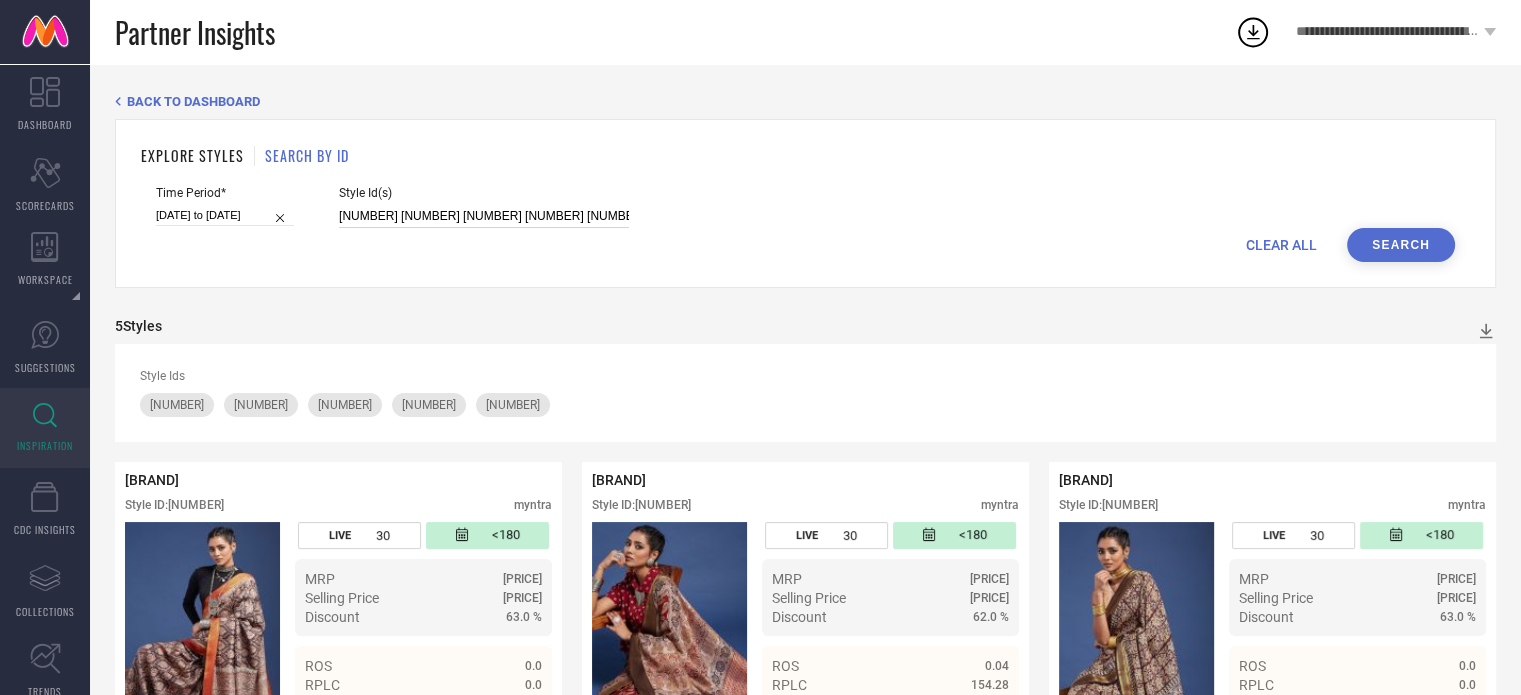 click on "[NUMBER] [NUMBER] [NUMBER] [NUMBER] [NUMBER]" at bounding box center (484, 216) 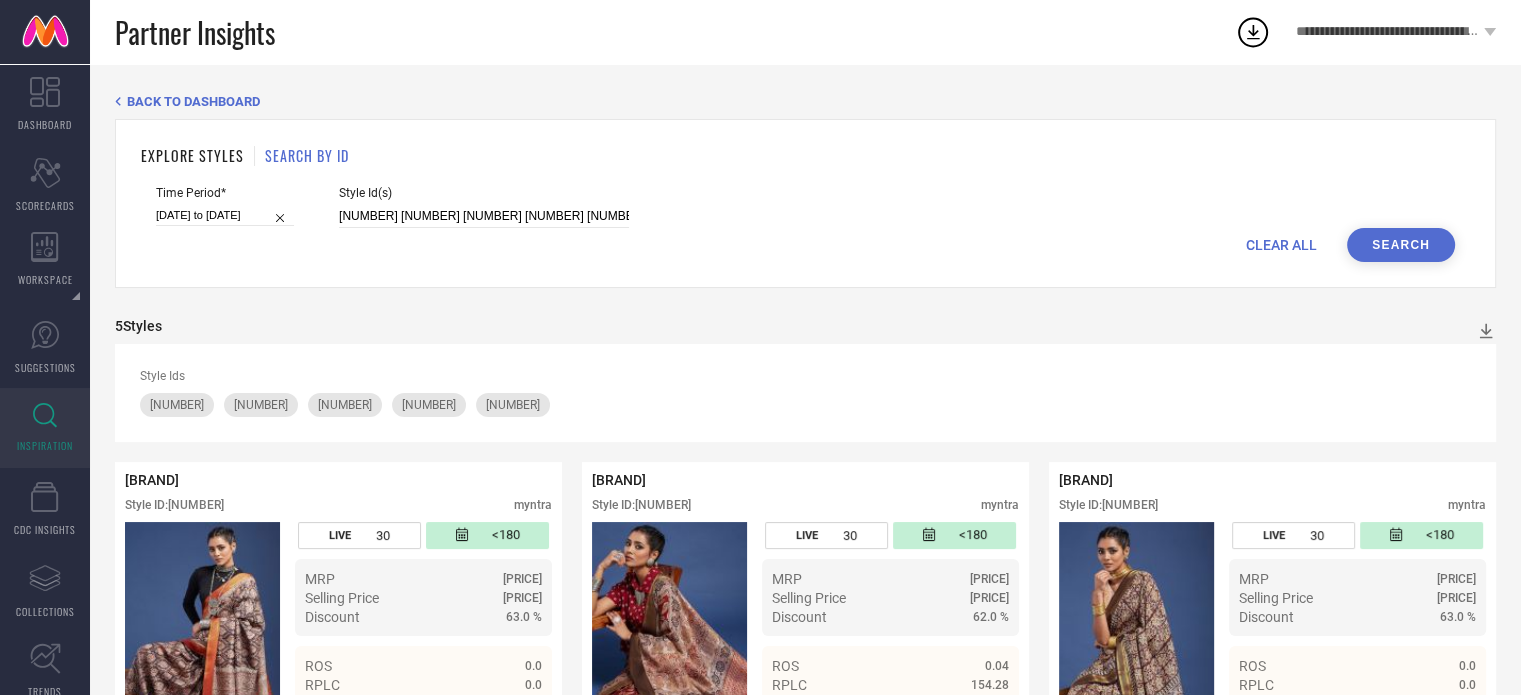 click on "Search" at bounding box center (1401, 245) 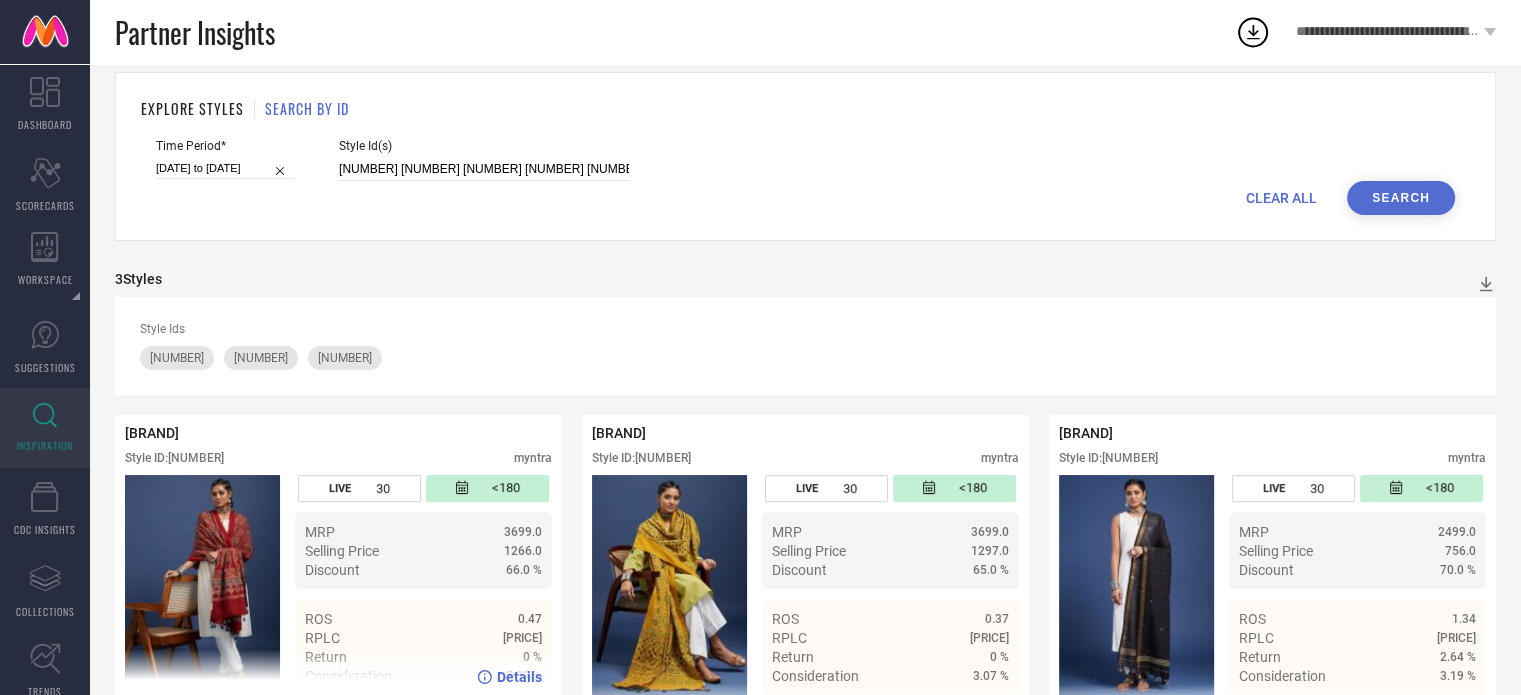 scroll, scrollTop: 89, scrollLeft: 0, axis: vertical 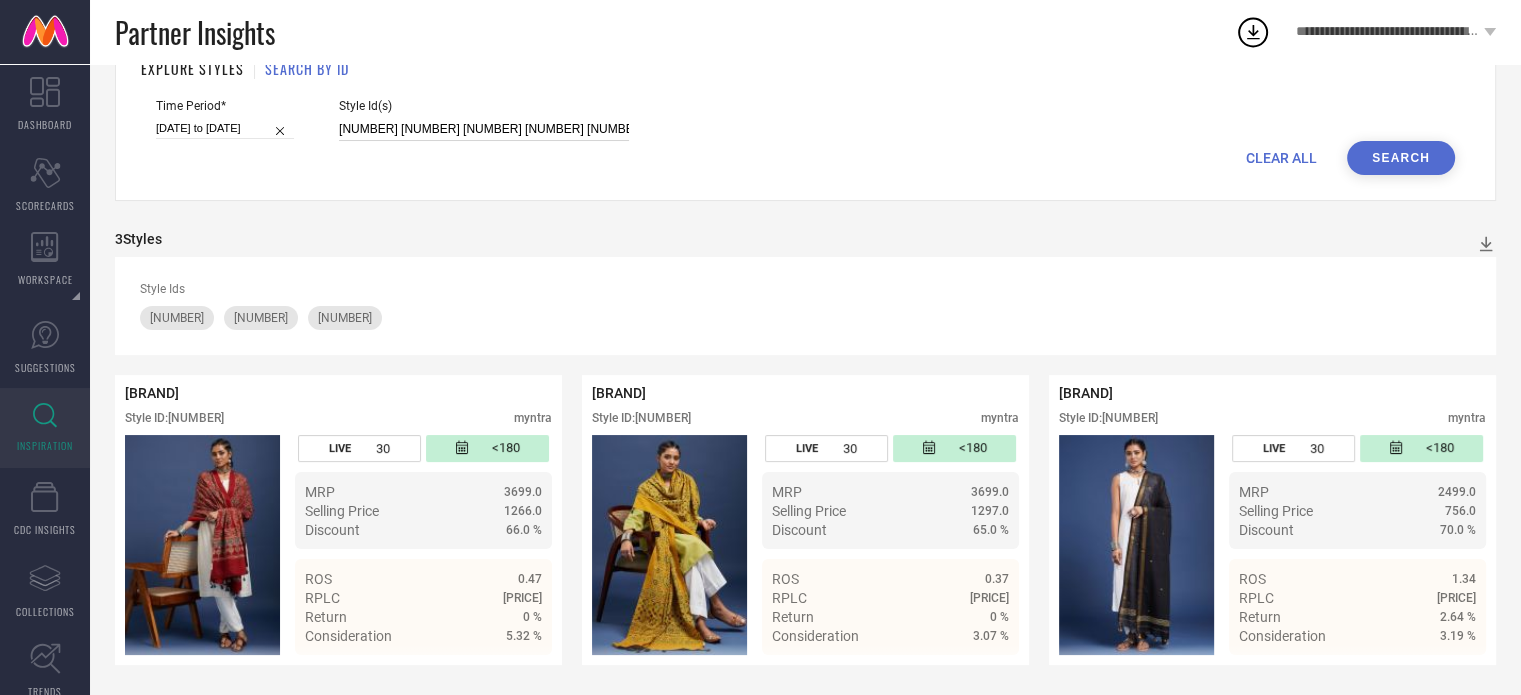 click on "[NUMBER] [NUMBER] [NUMBER] [NUMBER] [NUMBER]" at bounding box center (484, 129) 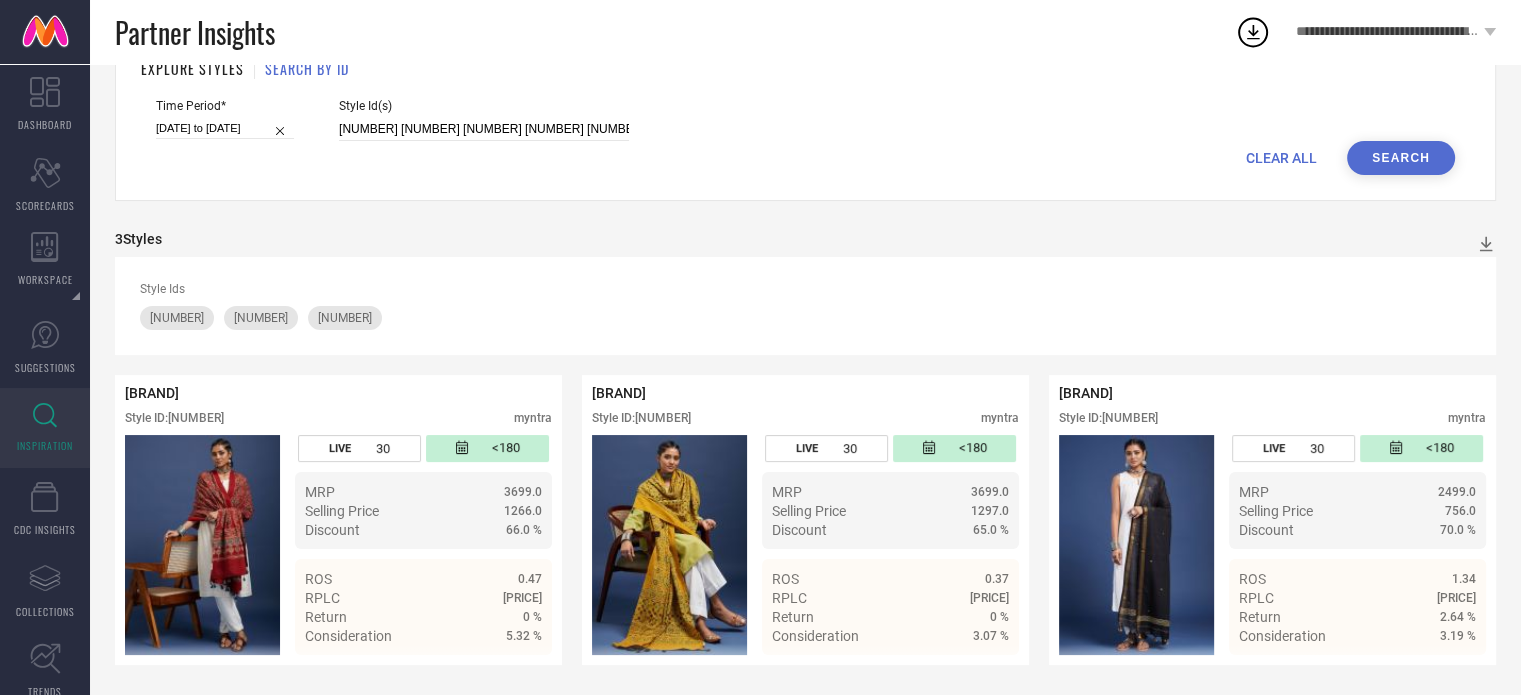 click on "Search" at bounding box center [1401, 158] 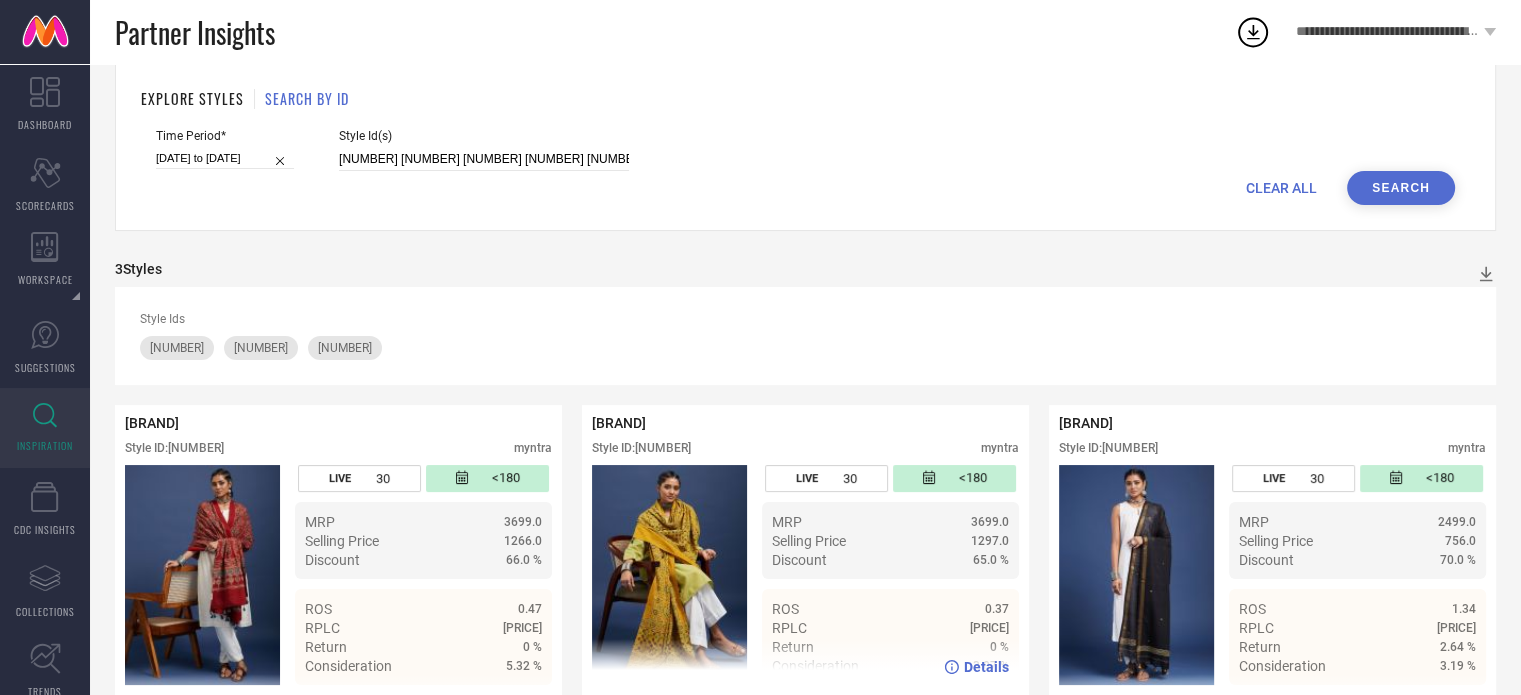 scroll, scrollTop: 89, scrollLeft: 0, axis: vertical 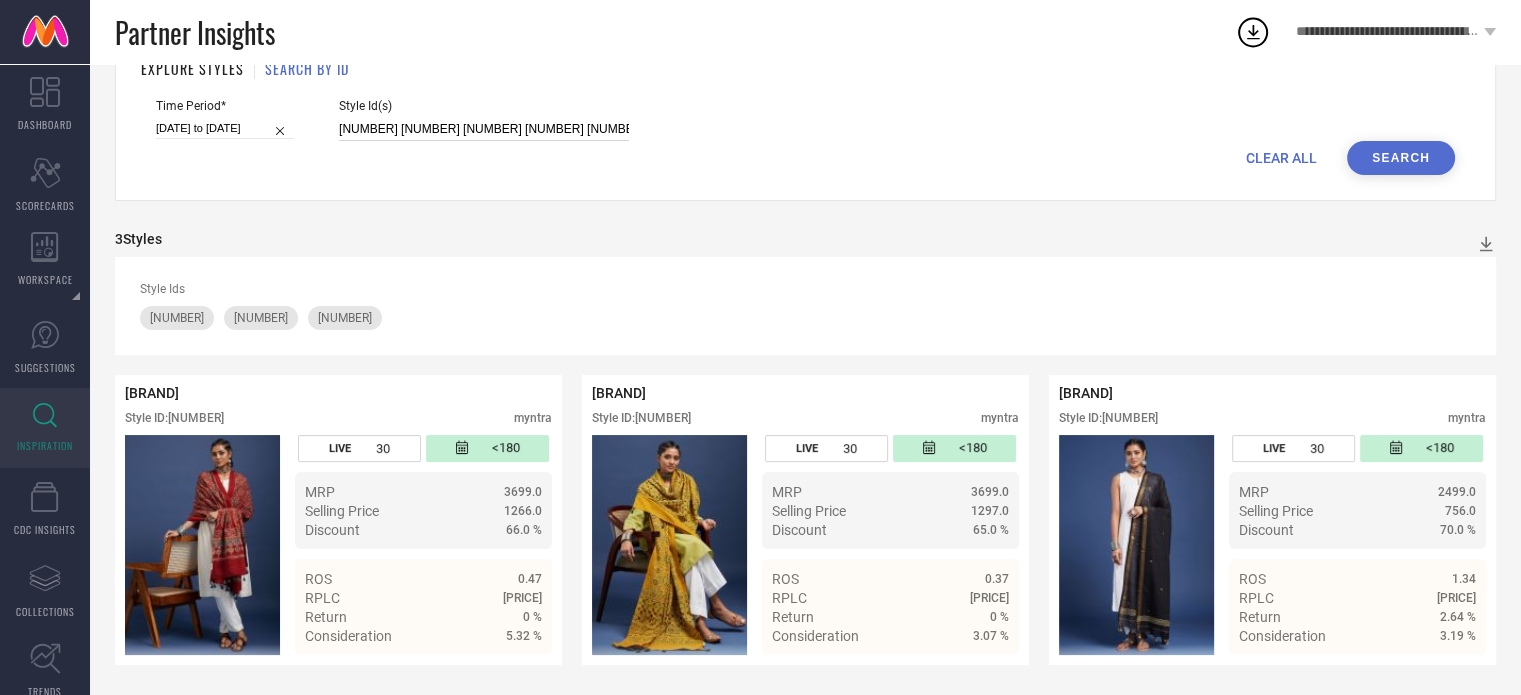 click on "[NUMBER] [NUMBER] [NUMBER] [NUMBER] [NUMBER]" at bounding box center (484, 129) 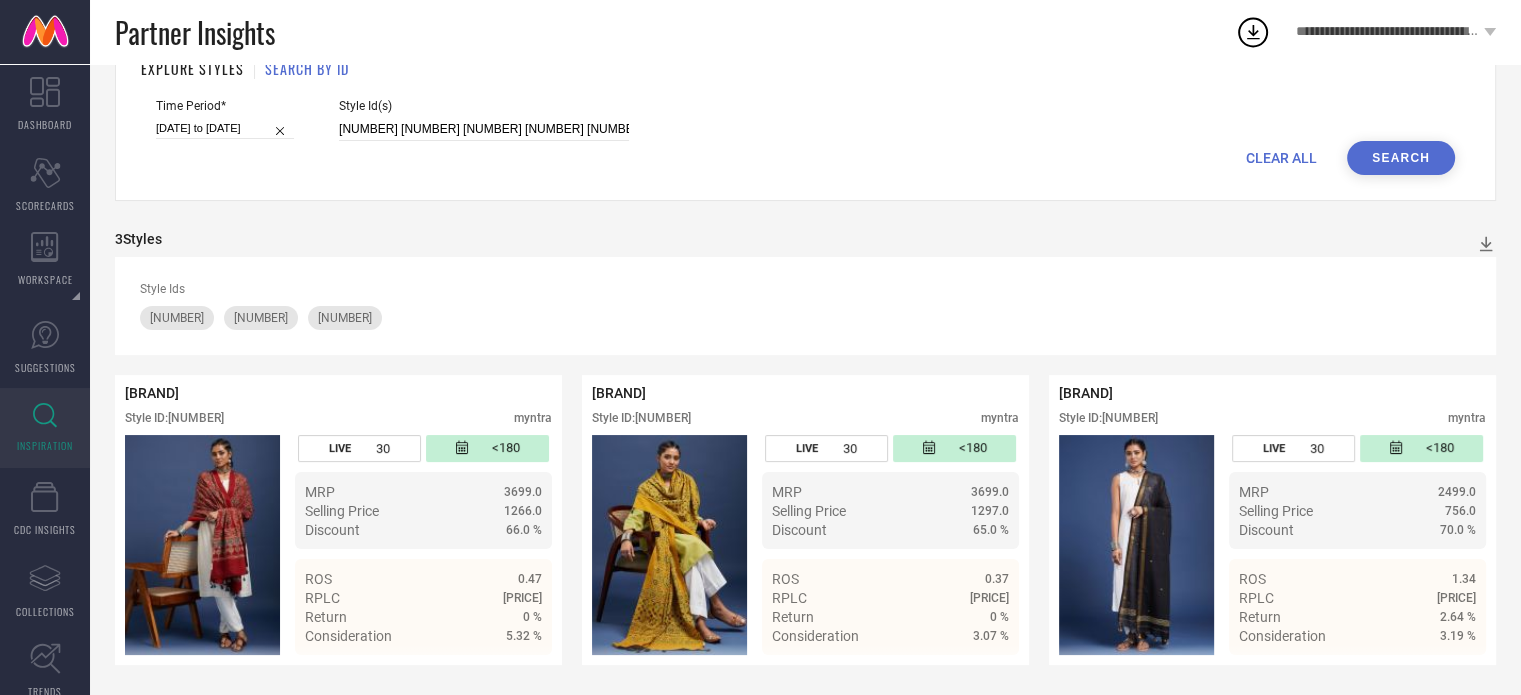 click on "Search" at bounding box center (1401, 158) 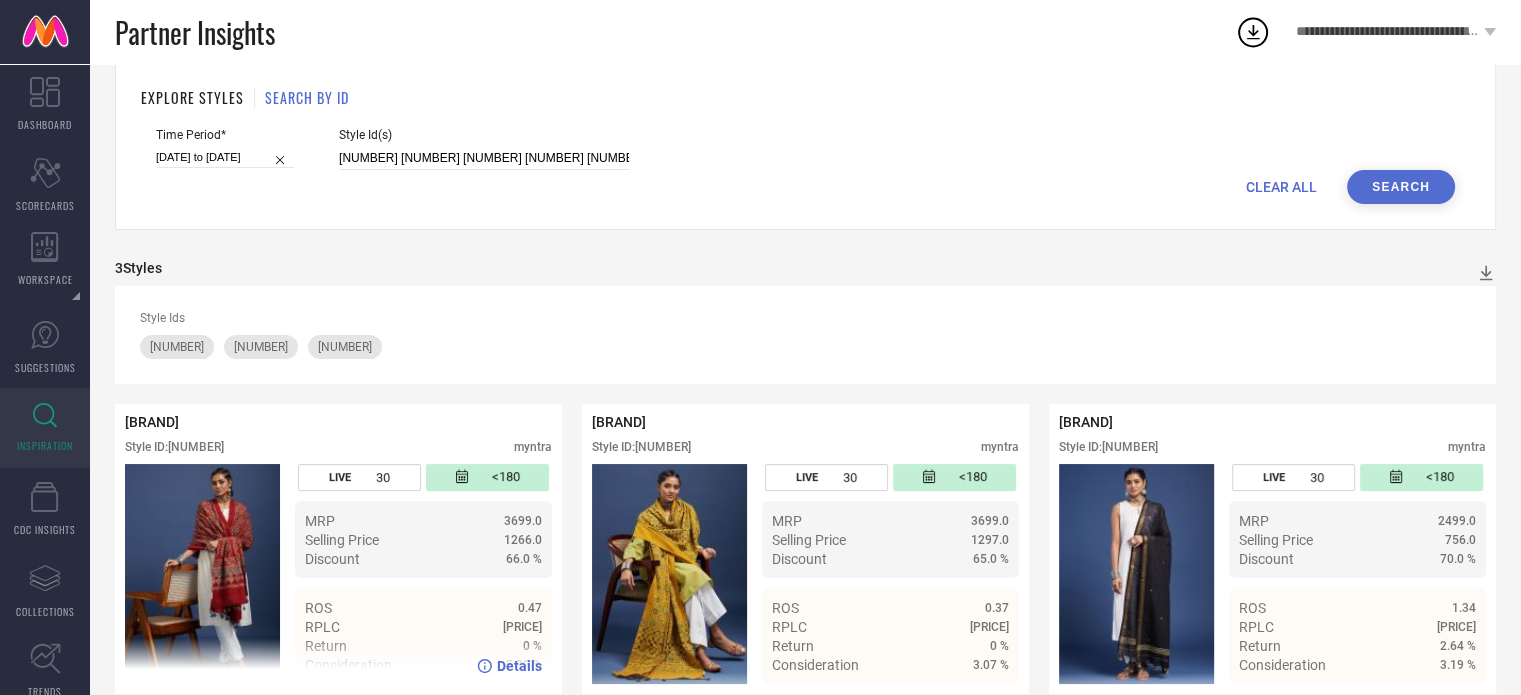 scroll, scrollTop: 89, scrollLeft: 0, axis: vertical 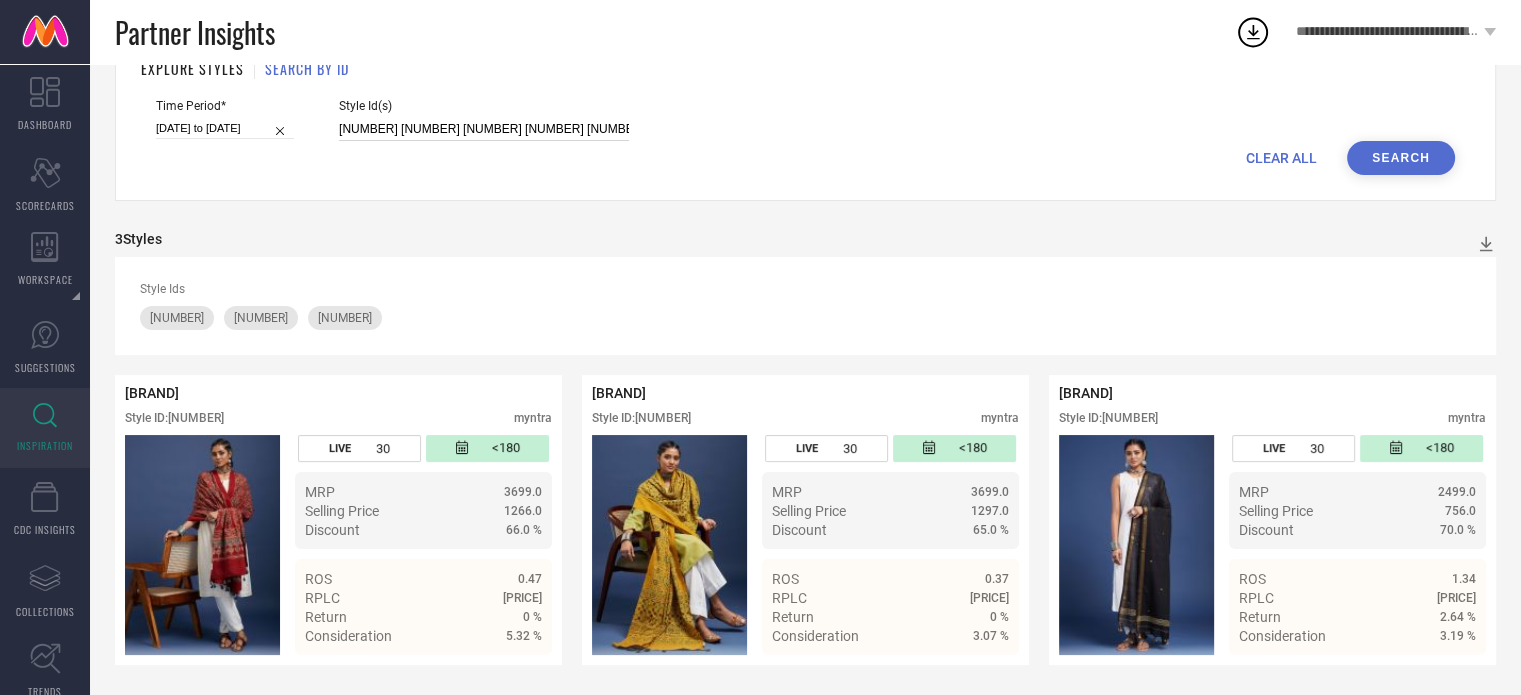 click on "[NUMBER] [NUMBER] [NUMBER] [NUMBER] [NUMBER]" at bounding box center (484, 129) 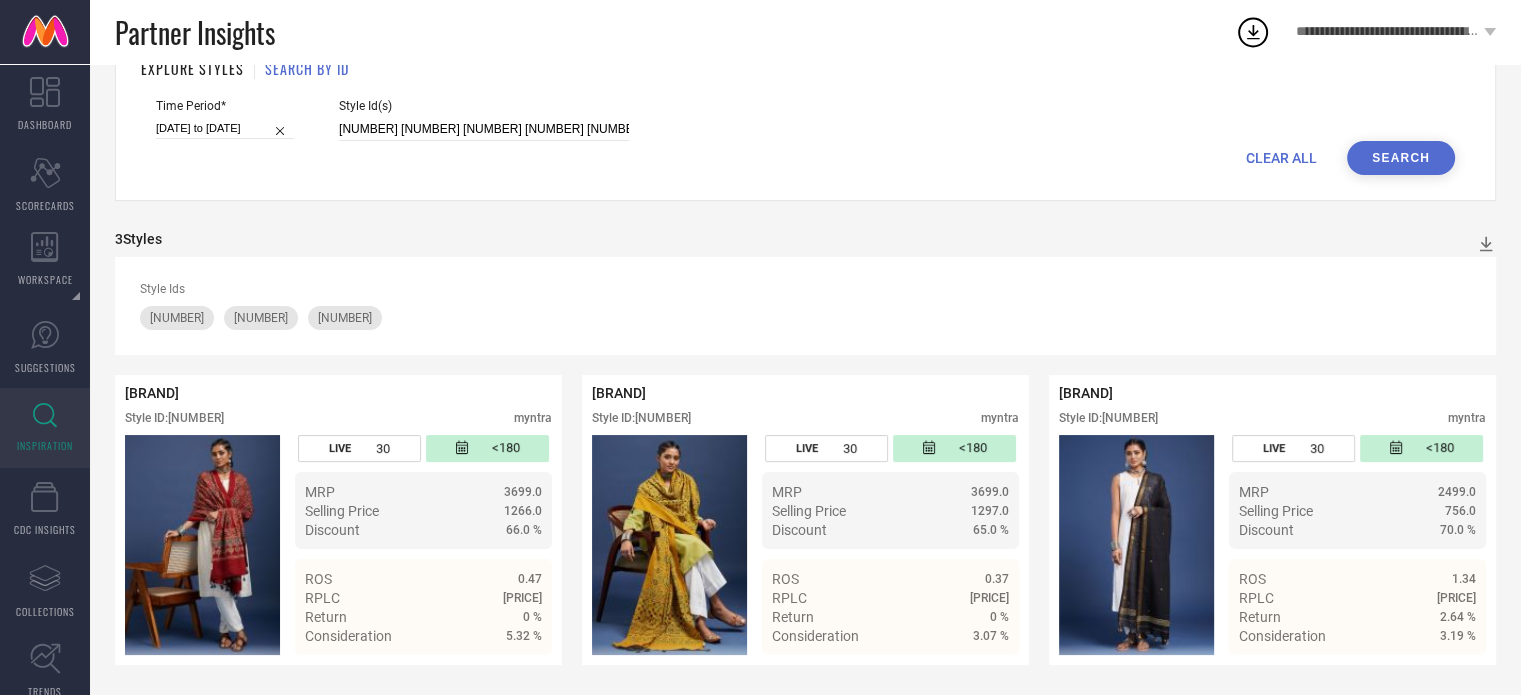 click on "Search" at bounding box center (1401, 158) 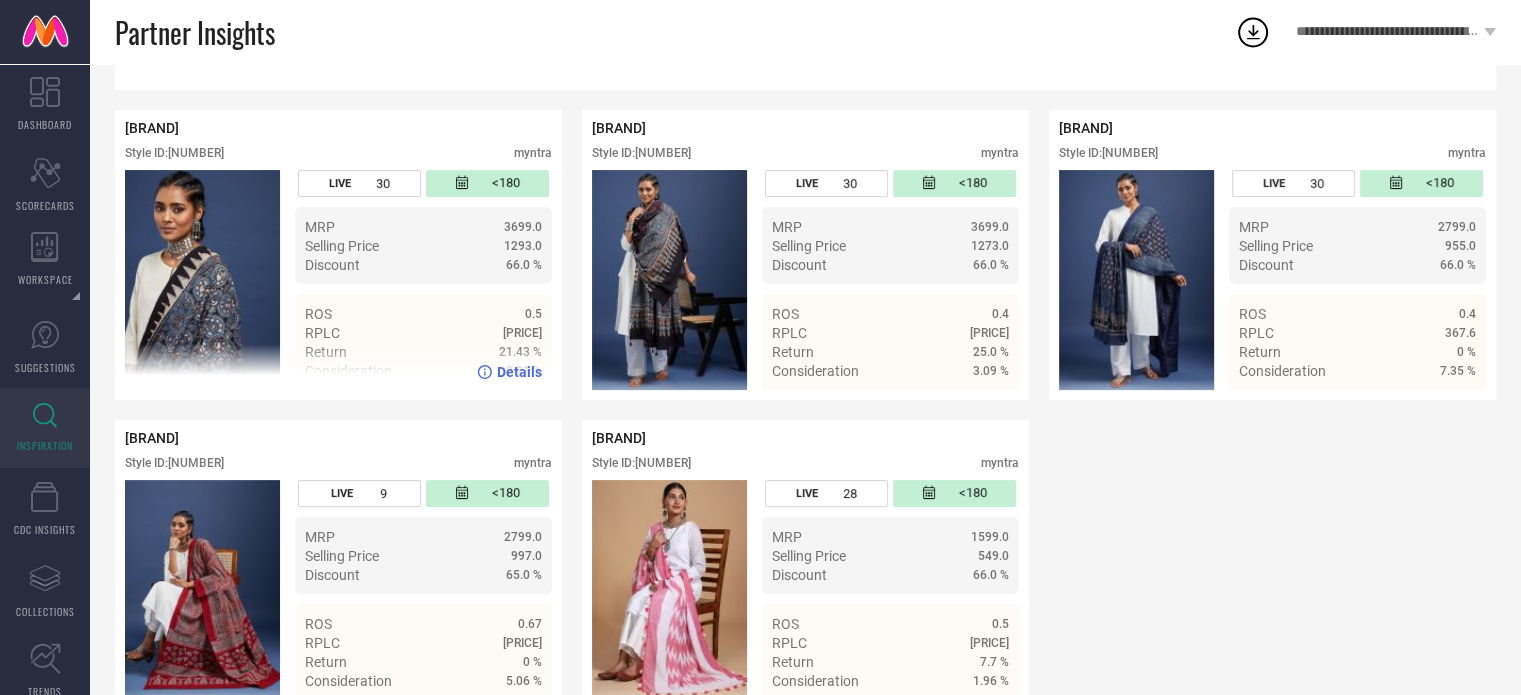 scroll, scrollTop: 402, scrollLeft: 0, axis: vertical 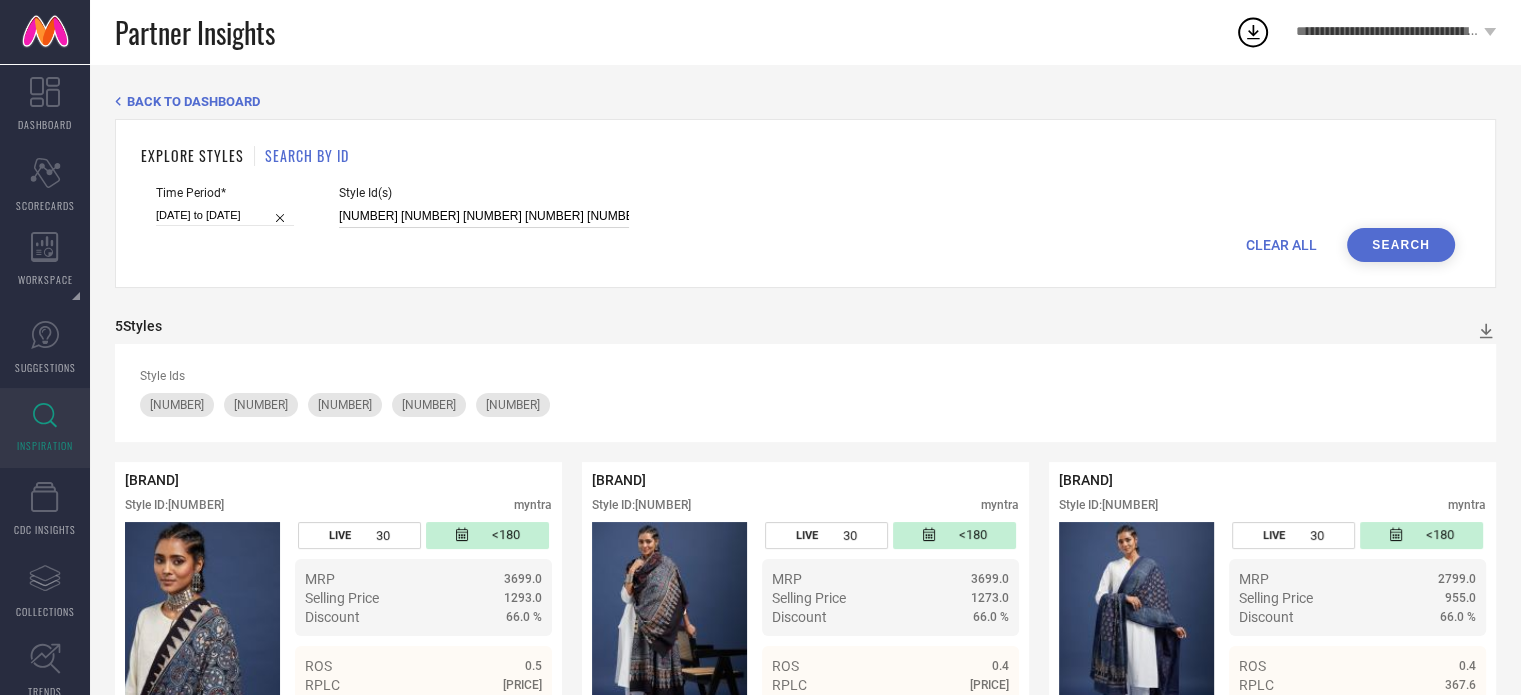 click on "[NUMBER] [NUMBER] [NUMBER] [NUMBER] [NUMBER]" at bounding box center [484, 216] 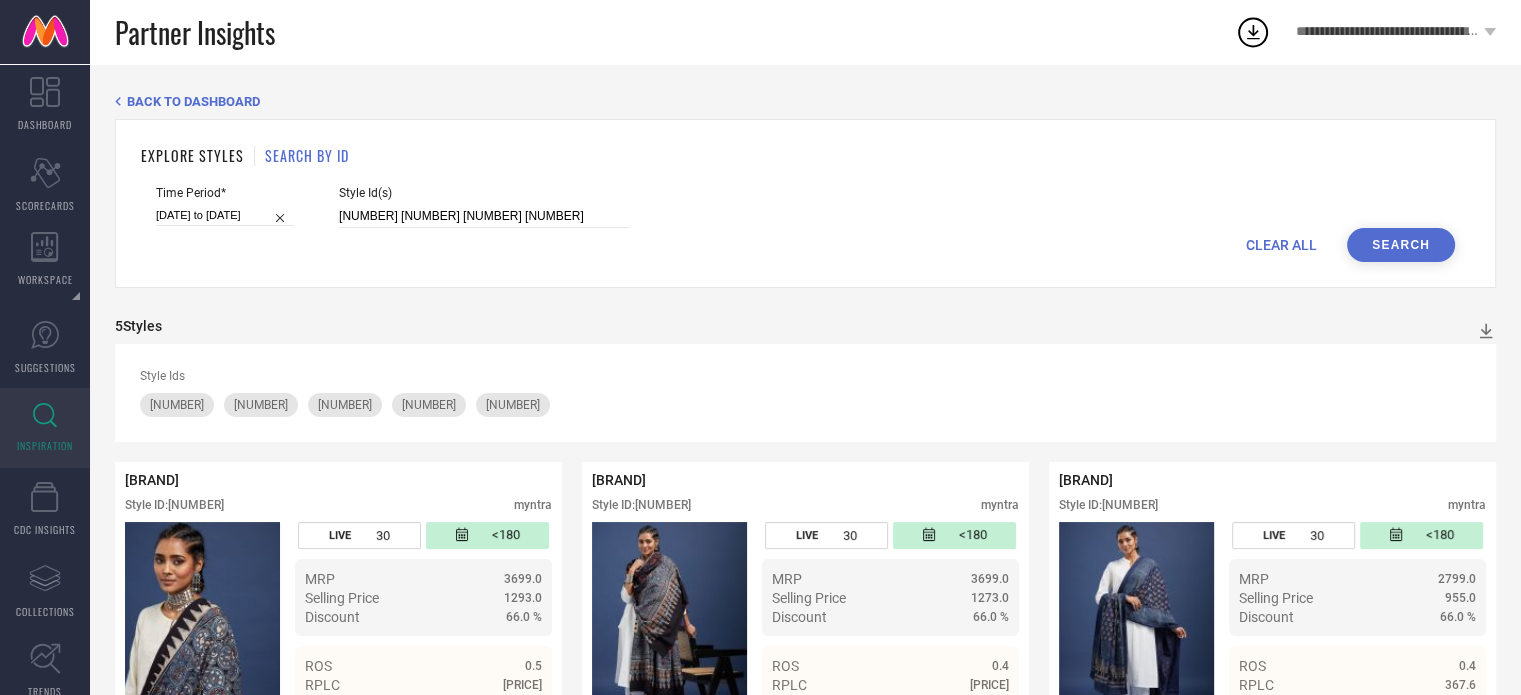 click on "Search" at bounding box center (1401, 245) 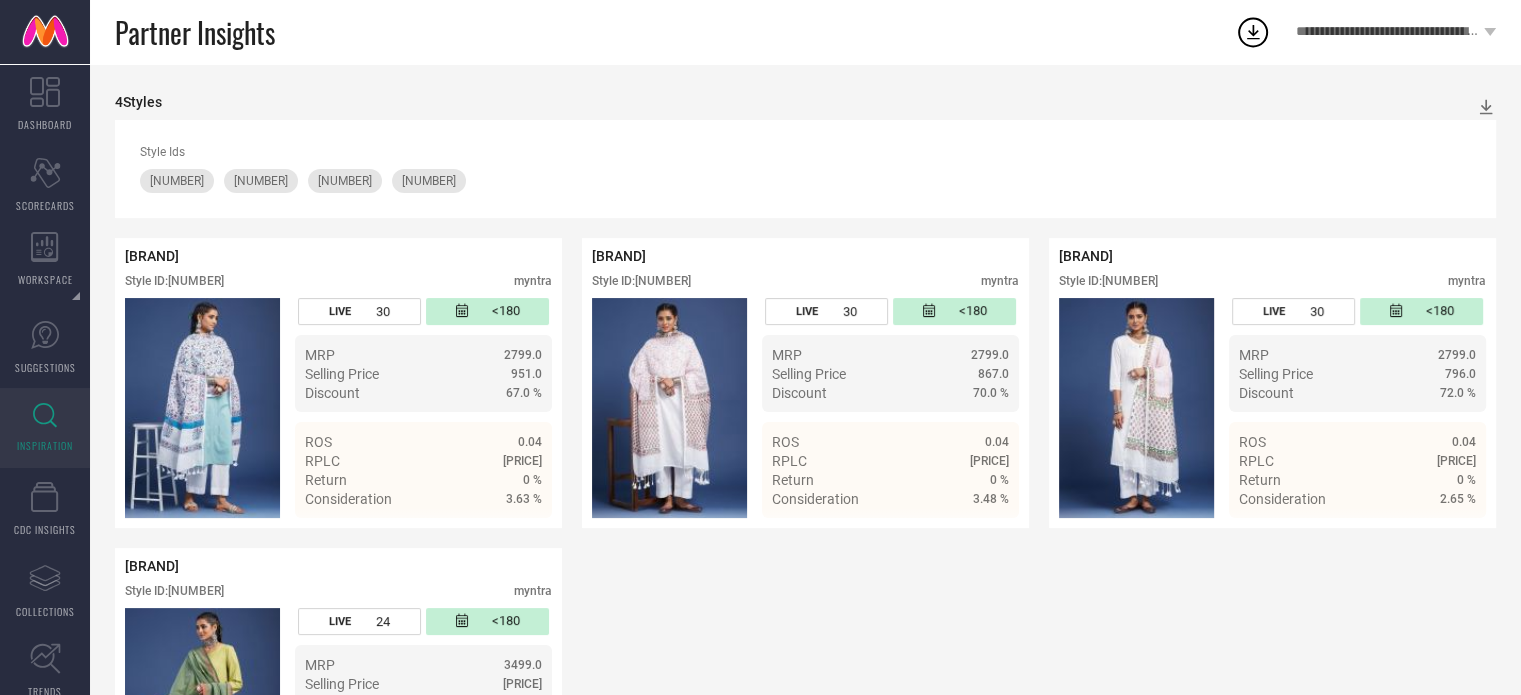 scroll, scrollTop: 402, scrollLeft: 0, axis: vertical 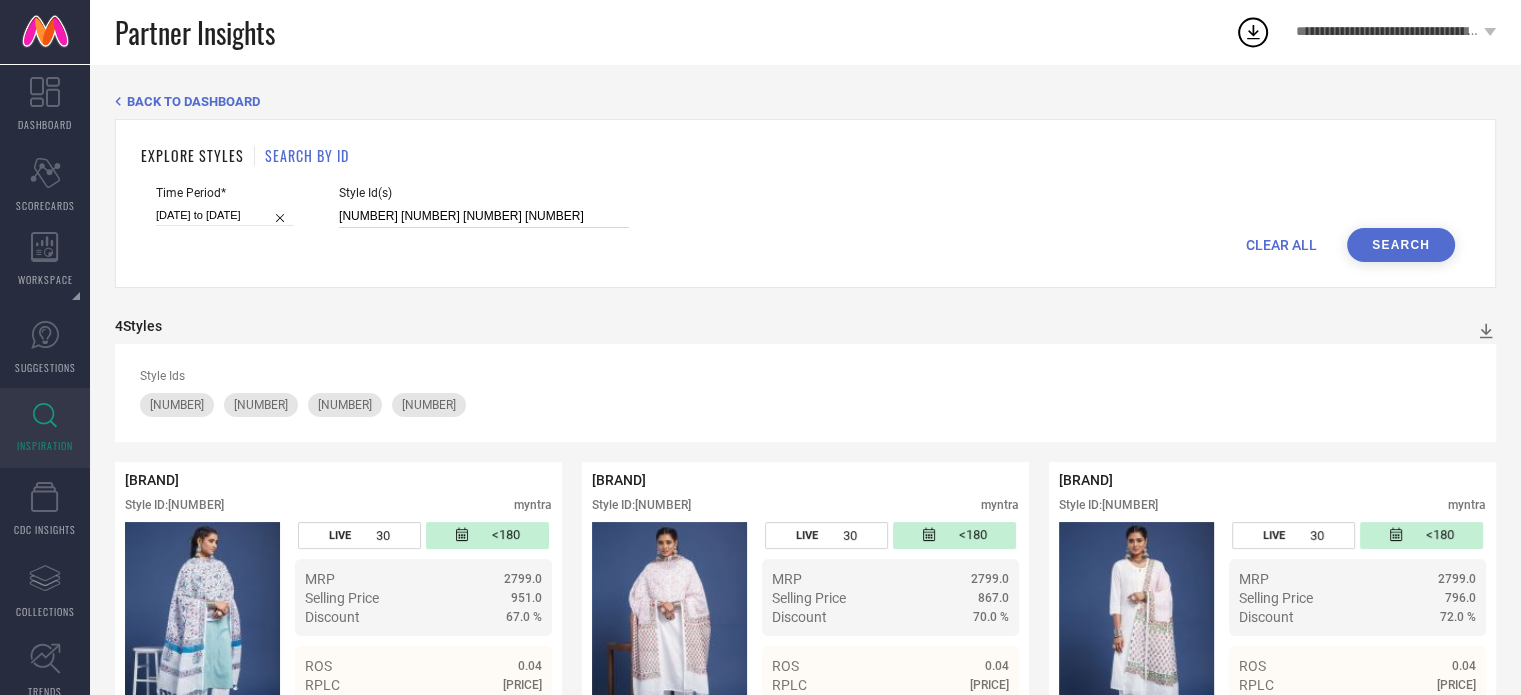click on "[NUMBER] [NUMBER] [NUMBER] [NUMBER]" at bounding box center [484, 216] 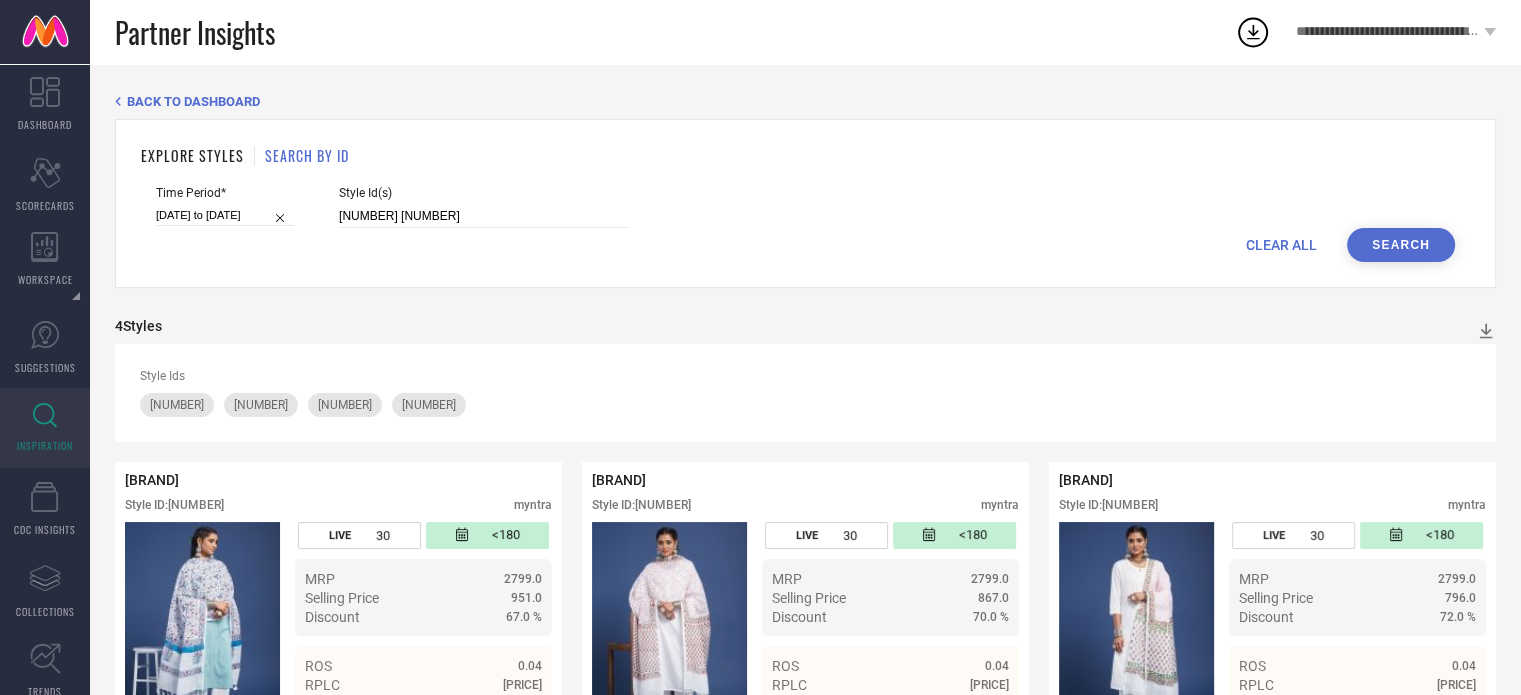 click on "Search" at bounding box center [1401, 245] 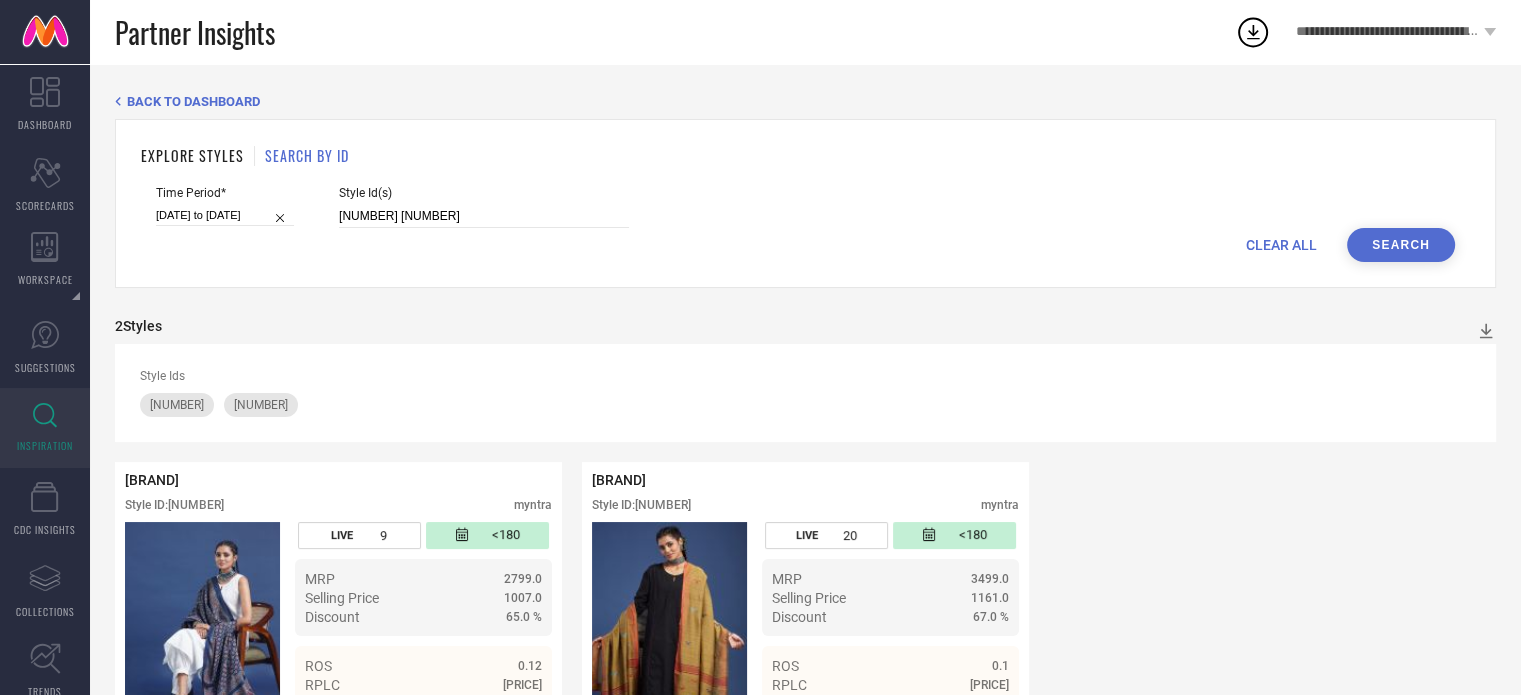 scroll, scrollTop: 89, scrollLeft: 0, axis: vertical 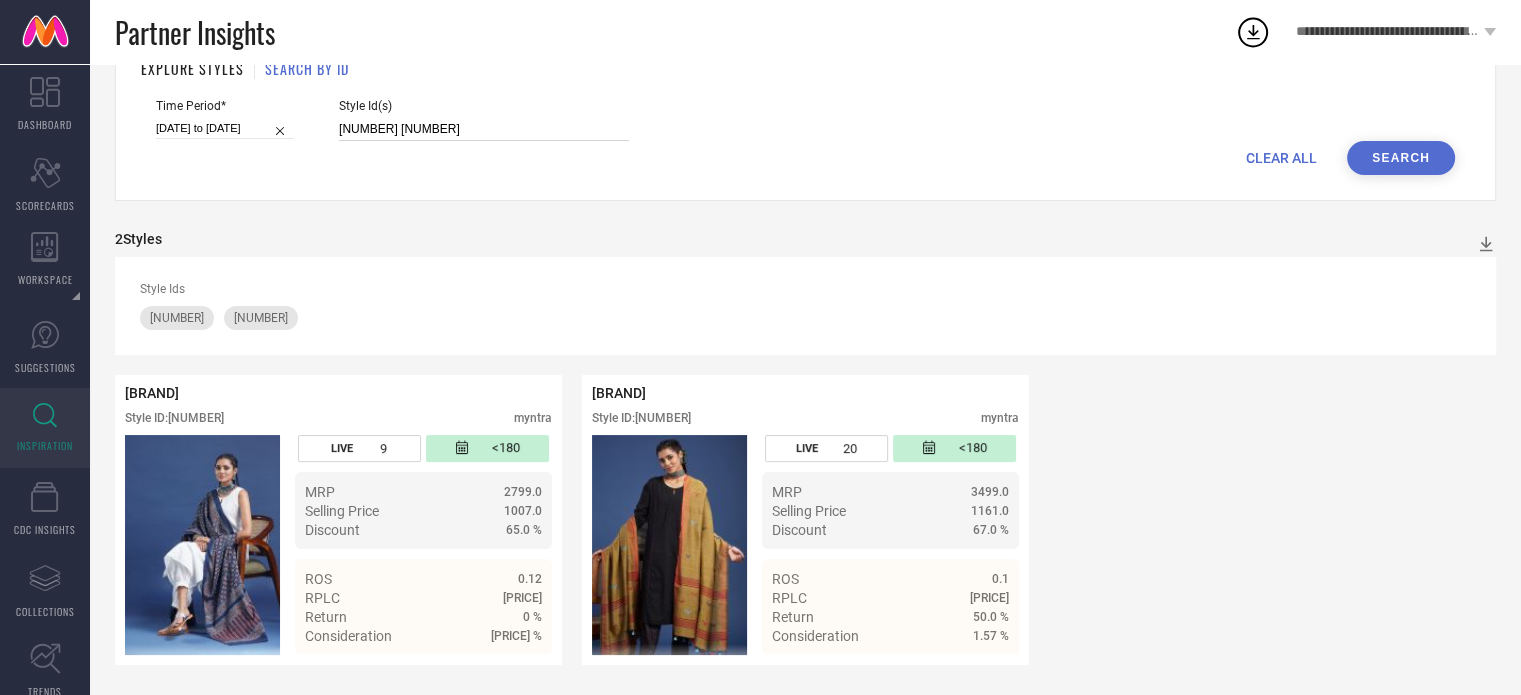 drag, startPoint x: 476, startPoint y: 121, endPoint x: 324, endPoint y: 127, distance: 152.11838 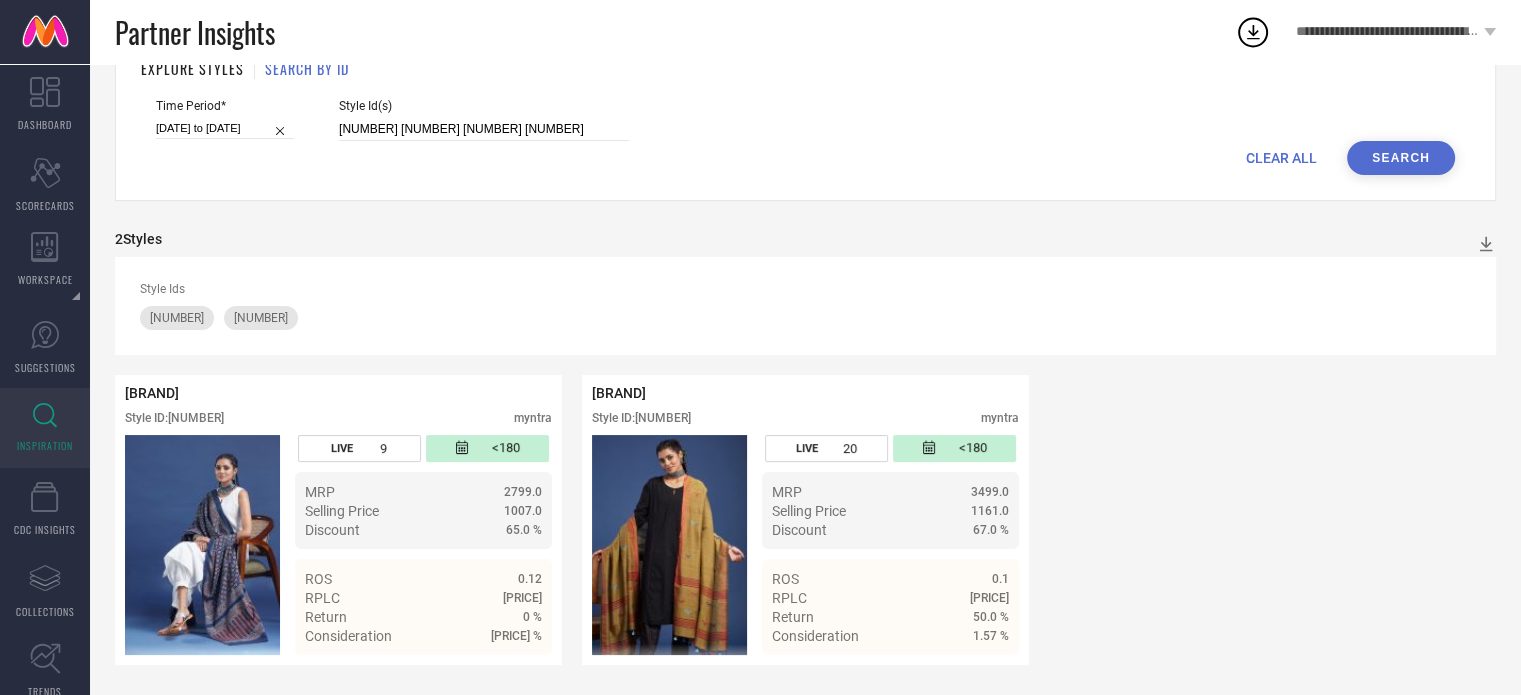 click on "Search" at bounding box center (1401, 158) 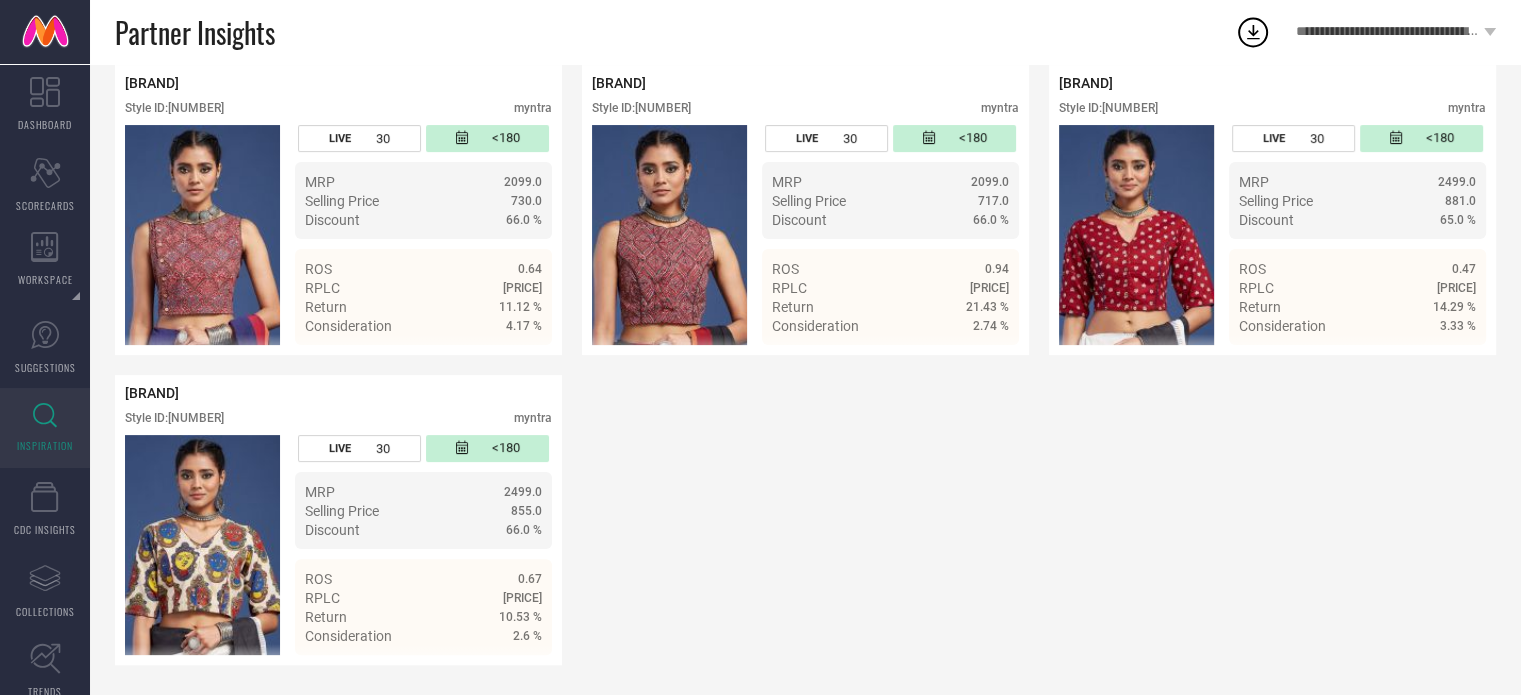 scroll, scrollTop: 402, scrollLeft: 0, axis: vertical 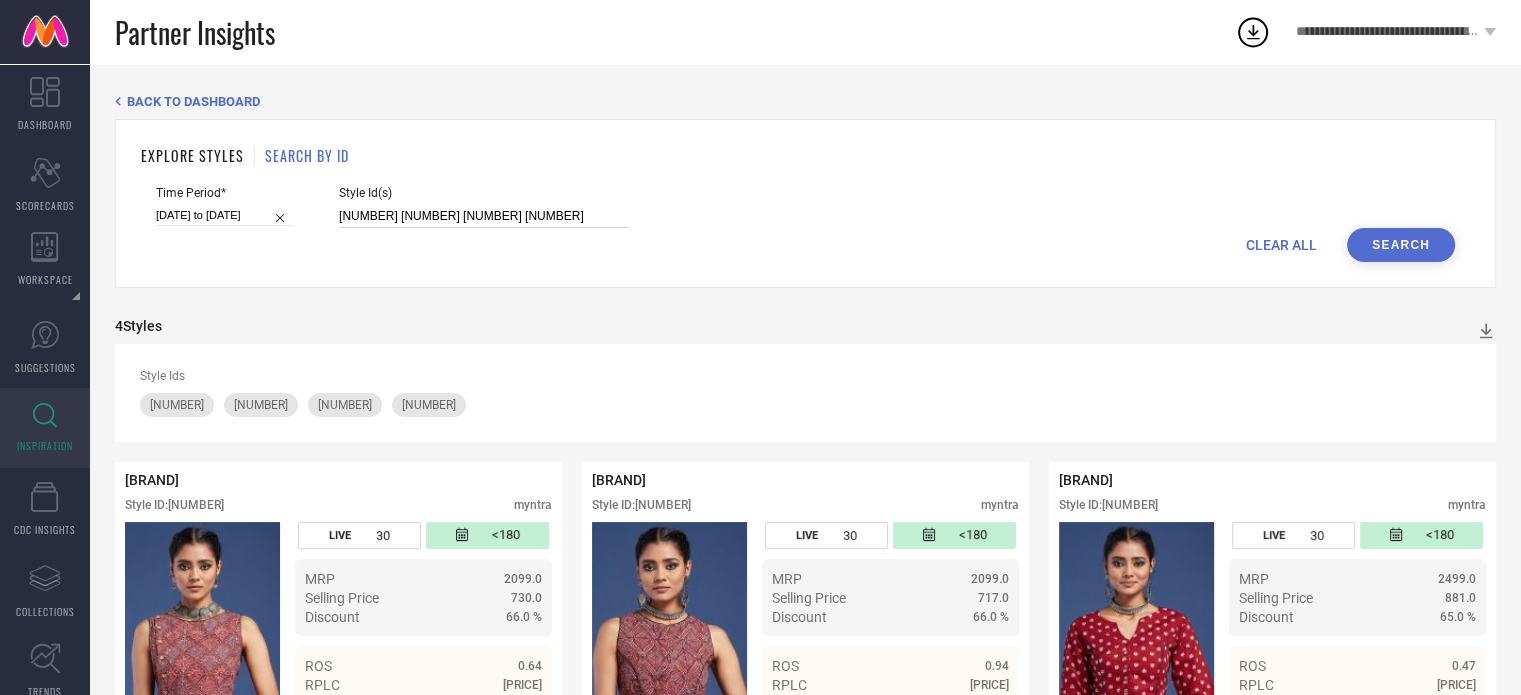 drag, startPoint x: 563, startPoint y: 214, endPoint x: 332, endPoint y: 217, distance: 231.01949 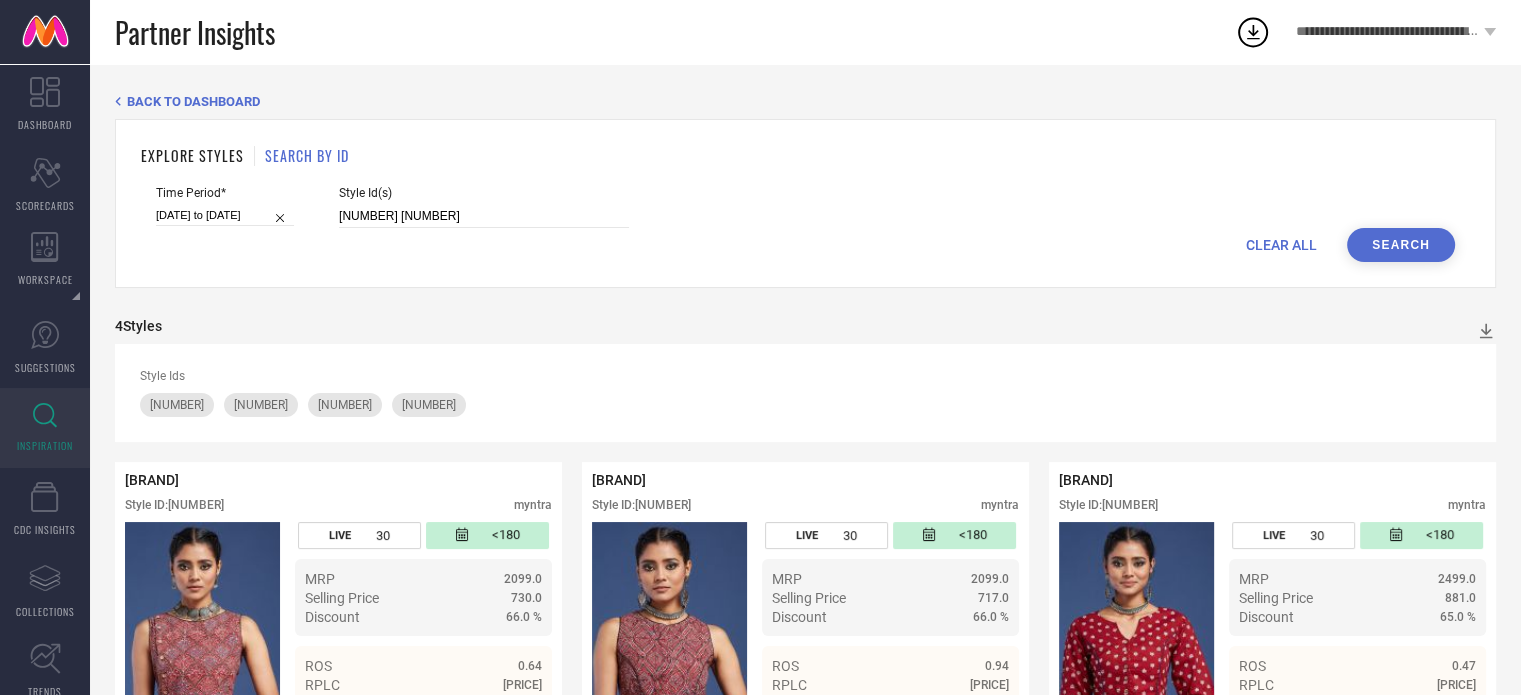 click on "Search" at bounding box center [1401, 245] 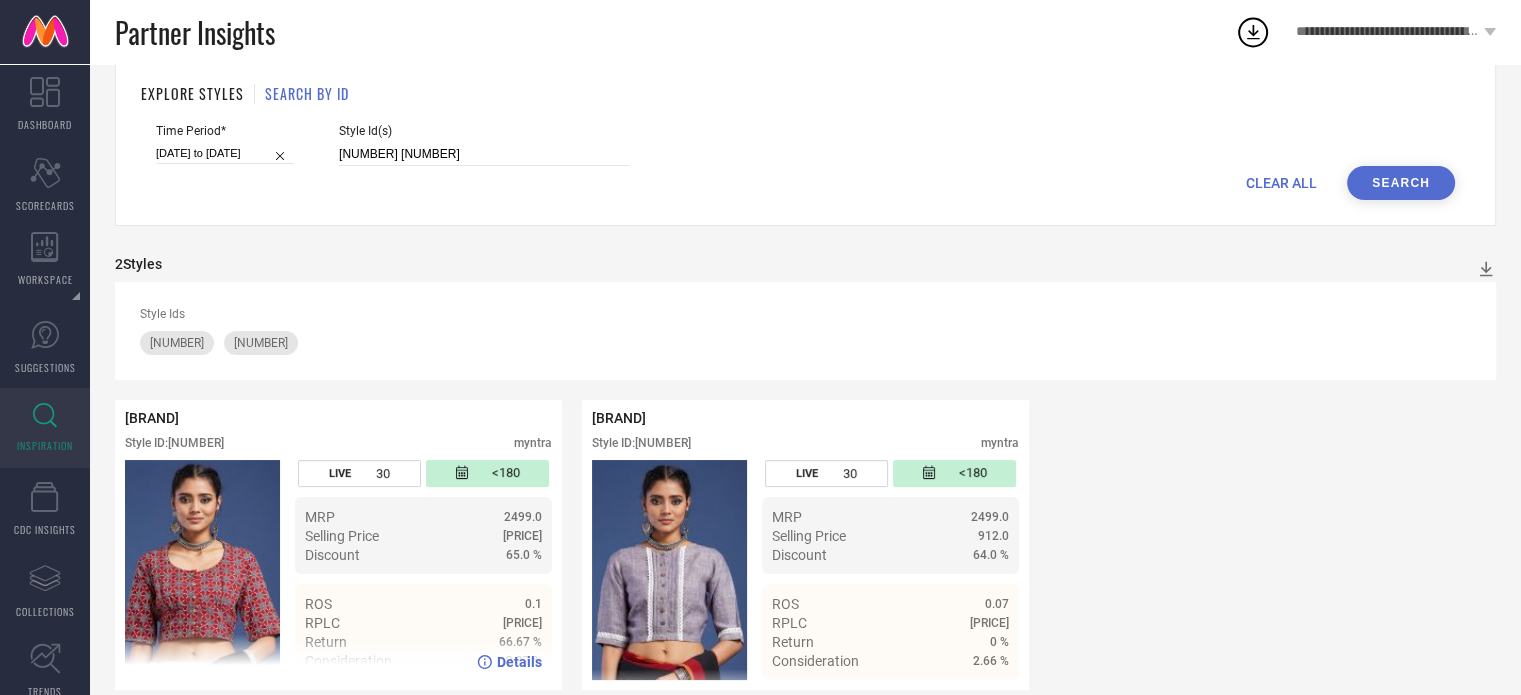scroll, scrollTop: 89, scrollLeft: 0, axis: vertical 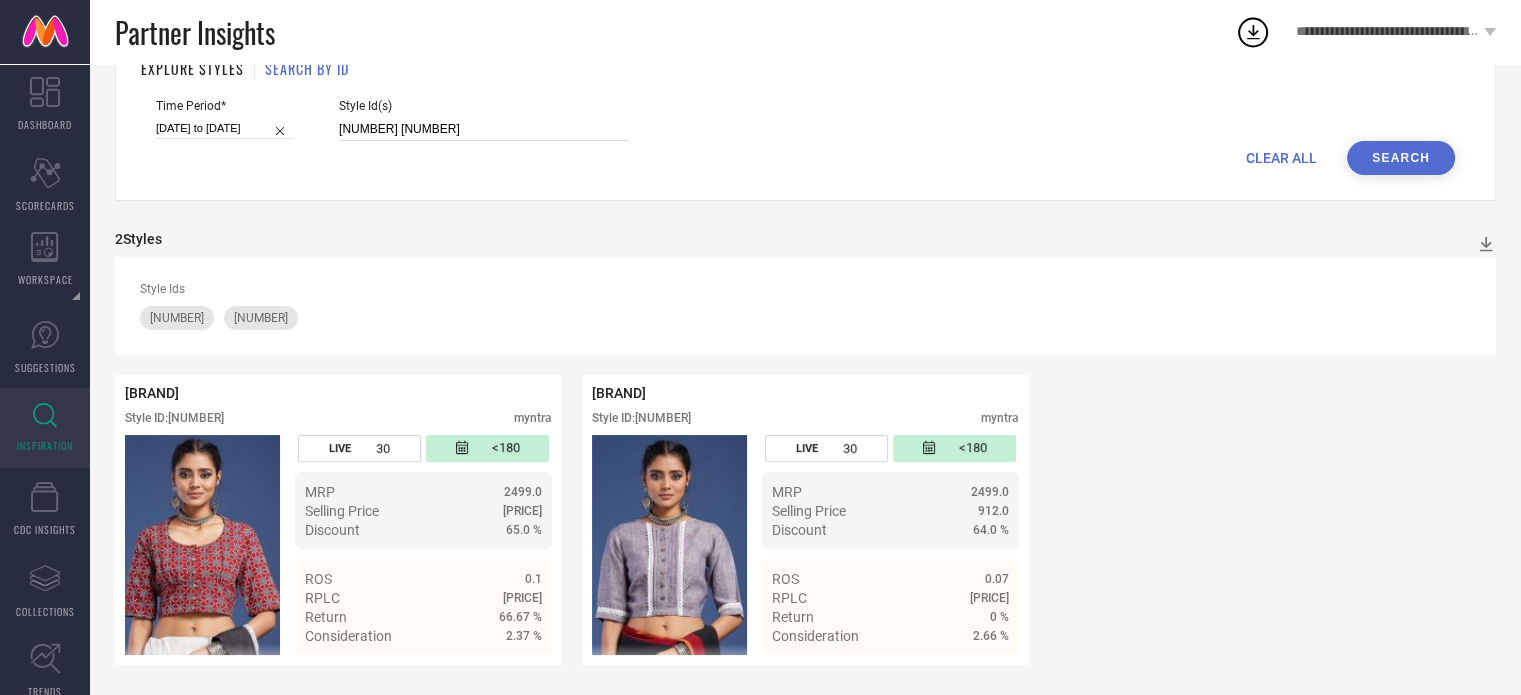 drag, startPoint x: 461, startPoint y: 119, endPoint x: 324, endPoint y: 125, distance: 137.13132 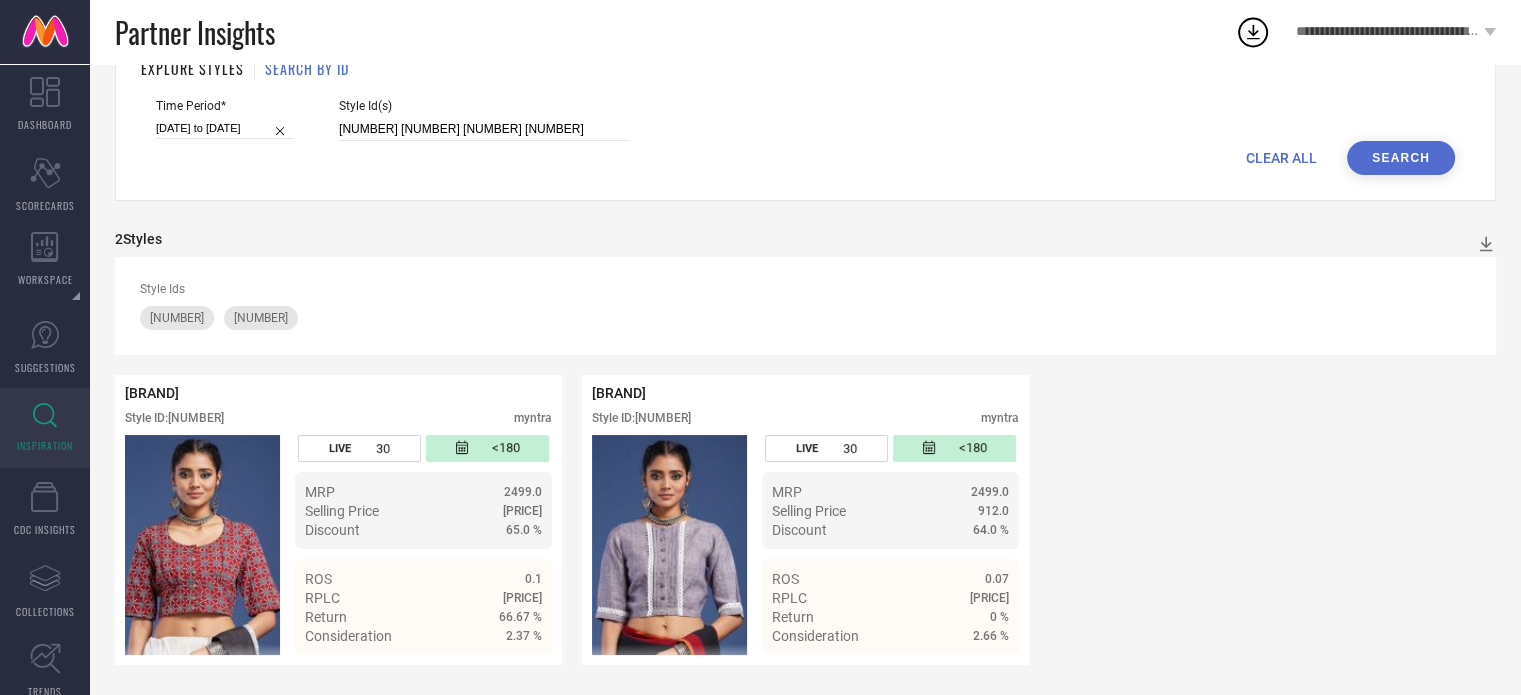 click on "Search" at bounding box center (1401, 158) 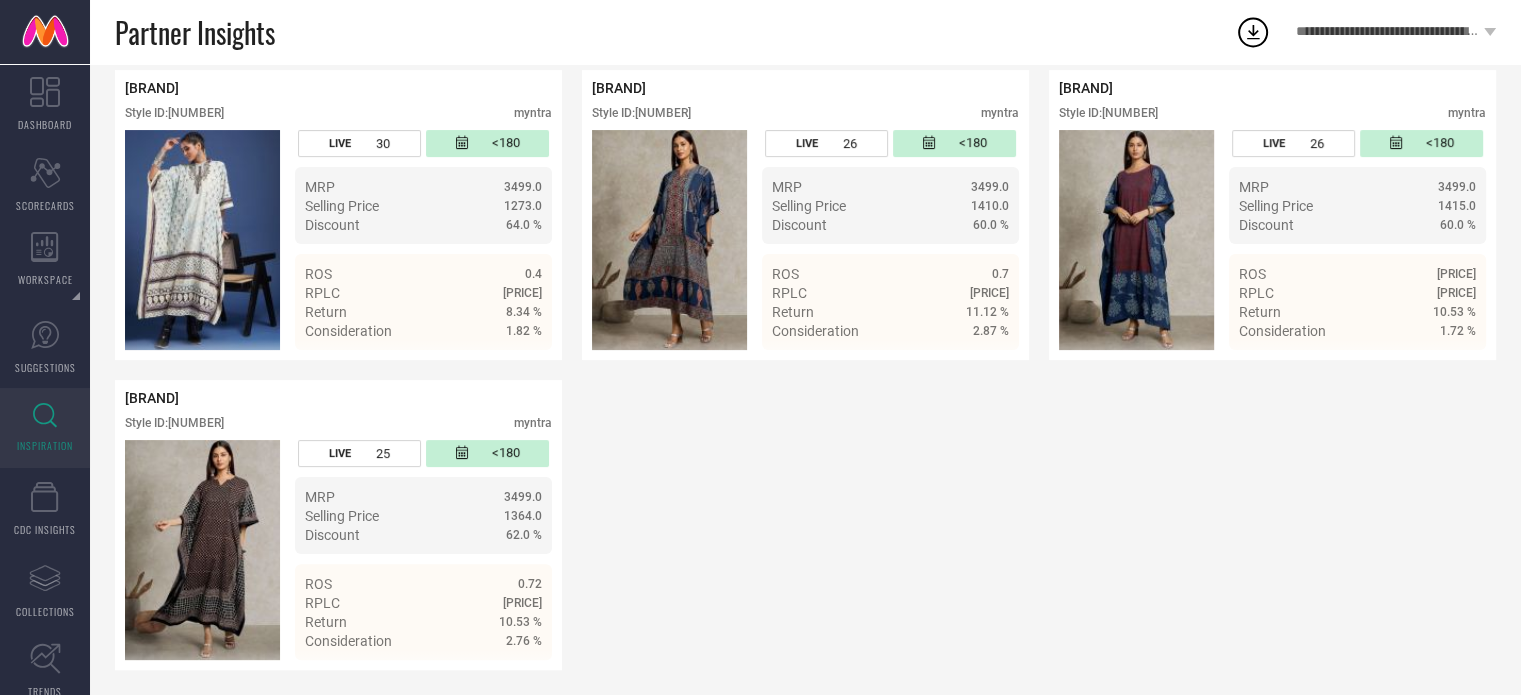 scroll, scrollTop: 400, scrollLeft: 0, axis: vertical 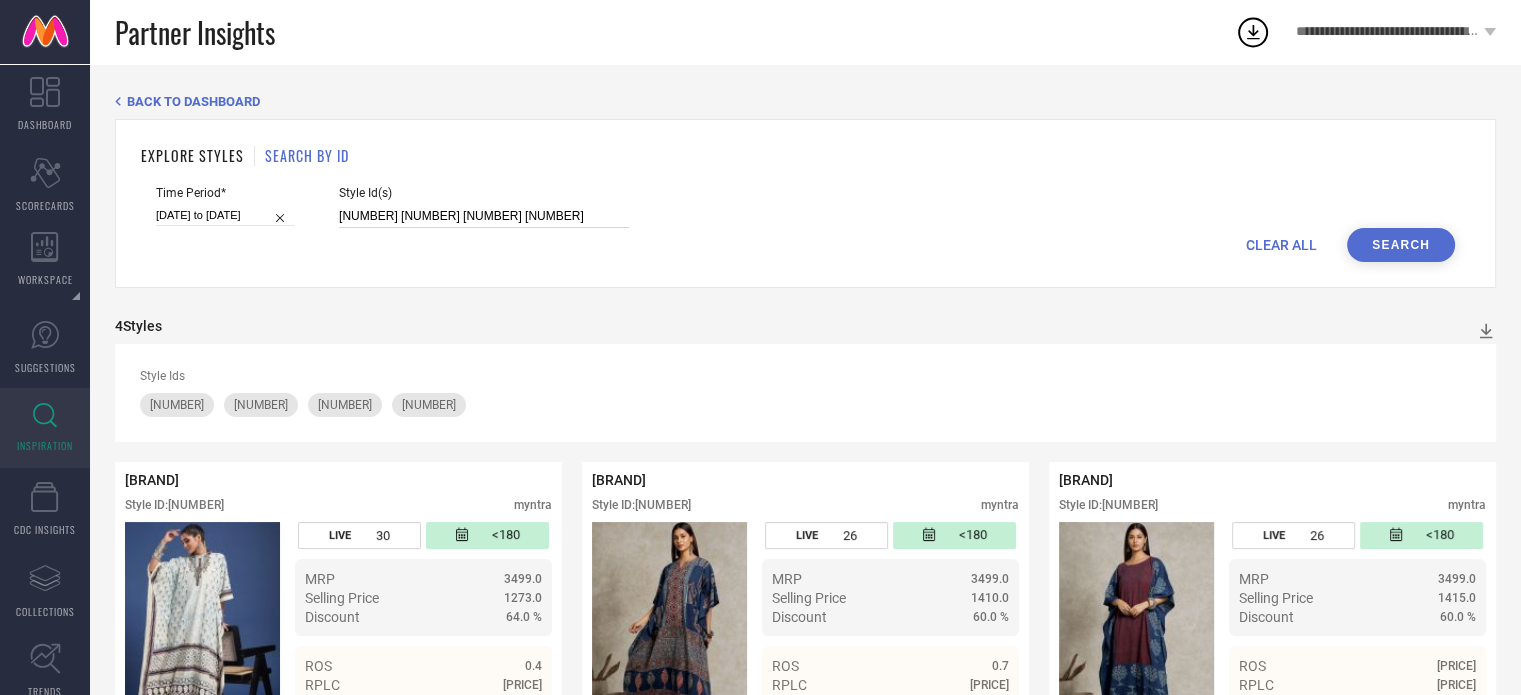 drag, startPoint x: 566, startPoint y: 217, endPoint x: 328, endPoint y: 222, distance: 238.05252 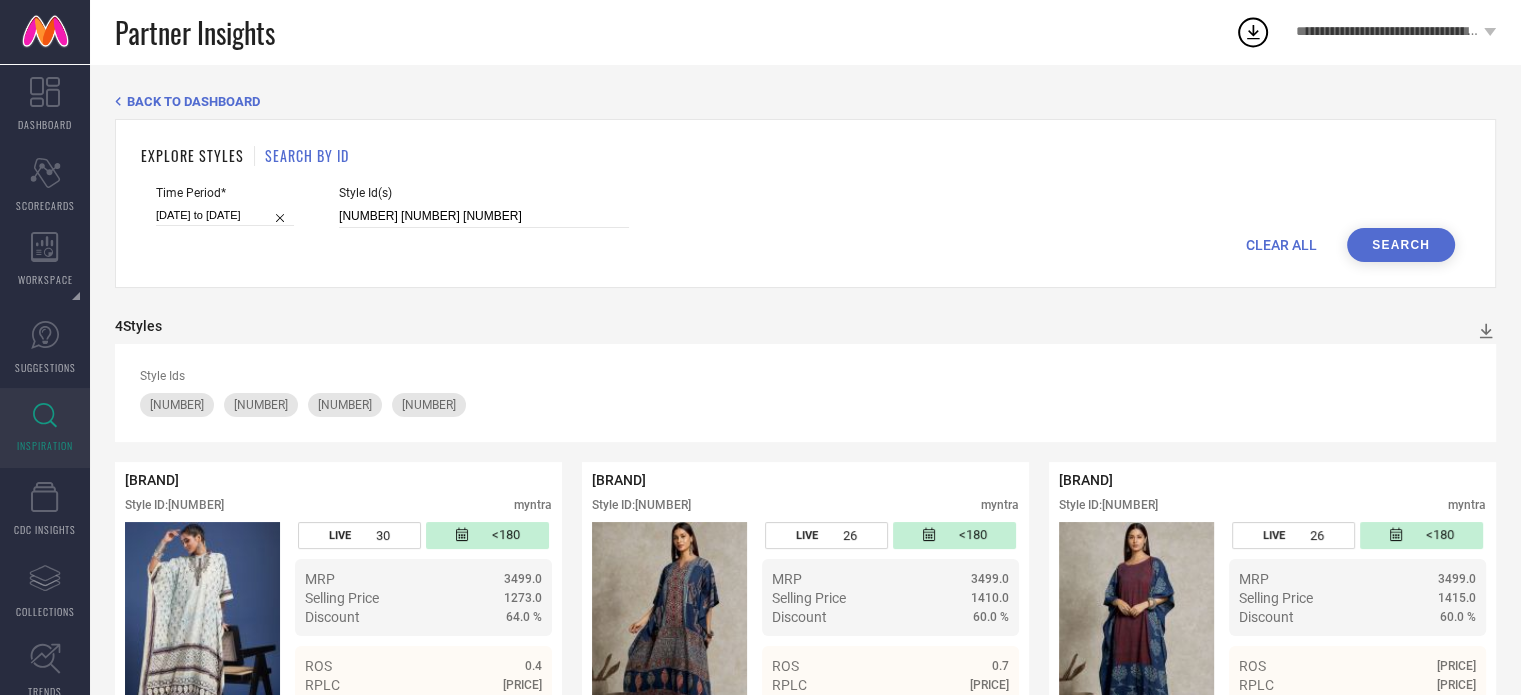 click on "Search" at bounding box center [1401, 245] 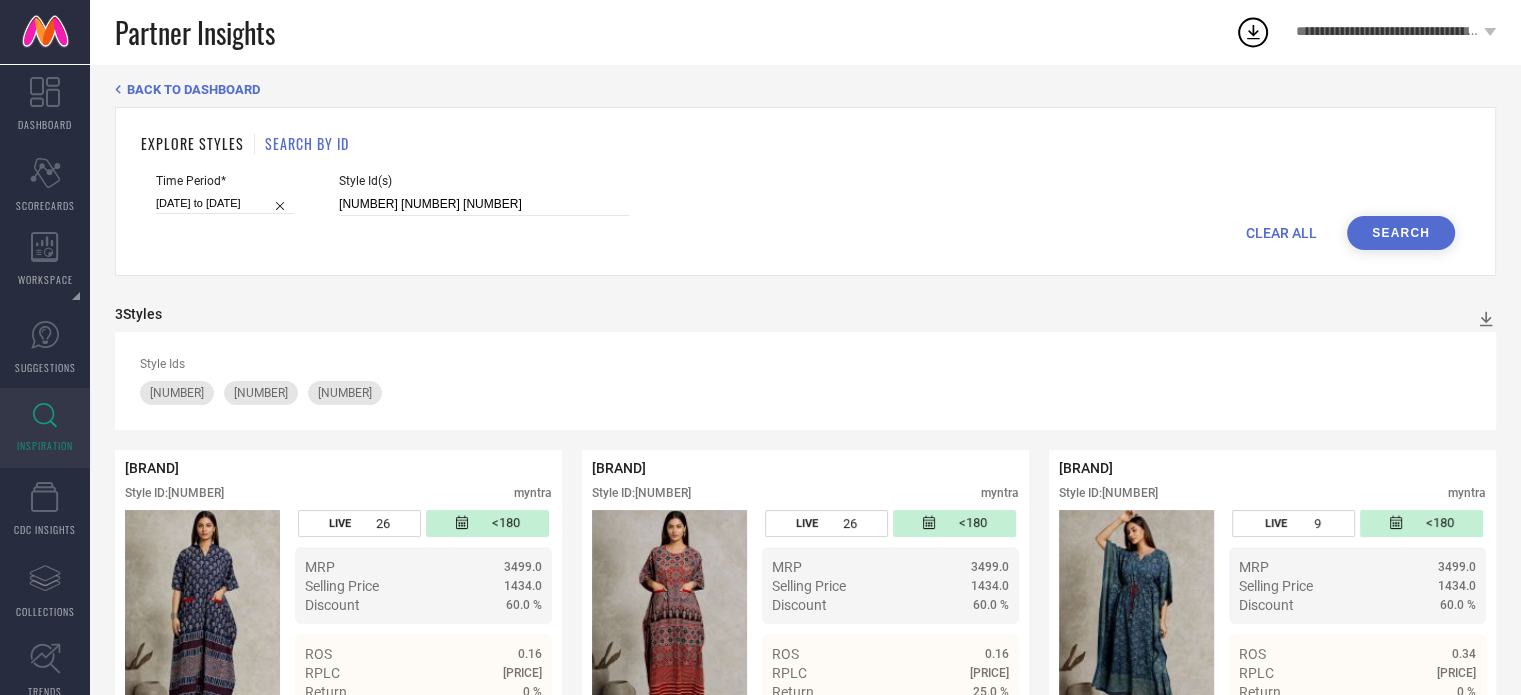 scroll, scrollTop: 89, scrollLeft: 0, axis: vertical 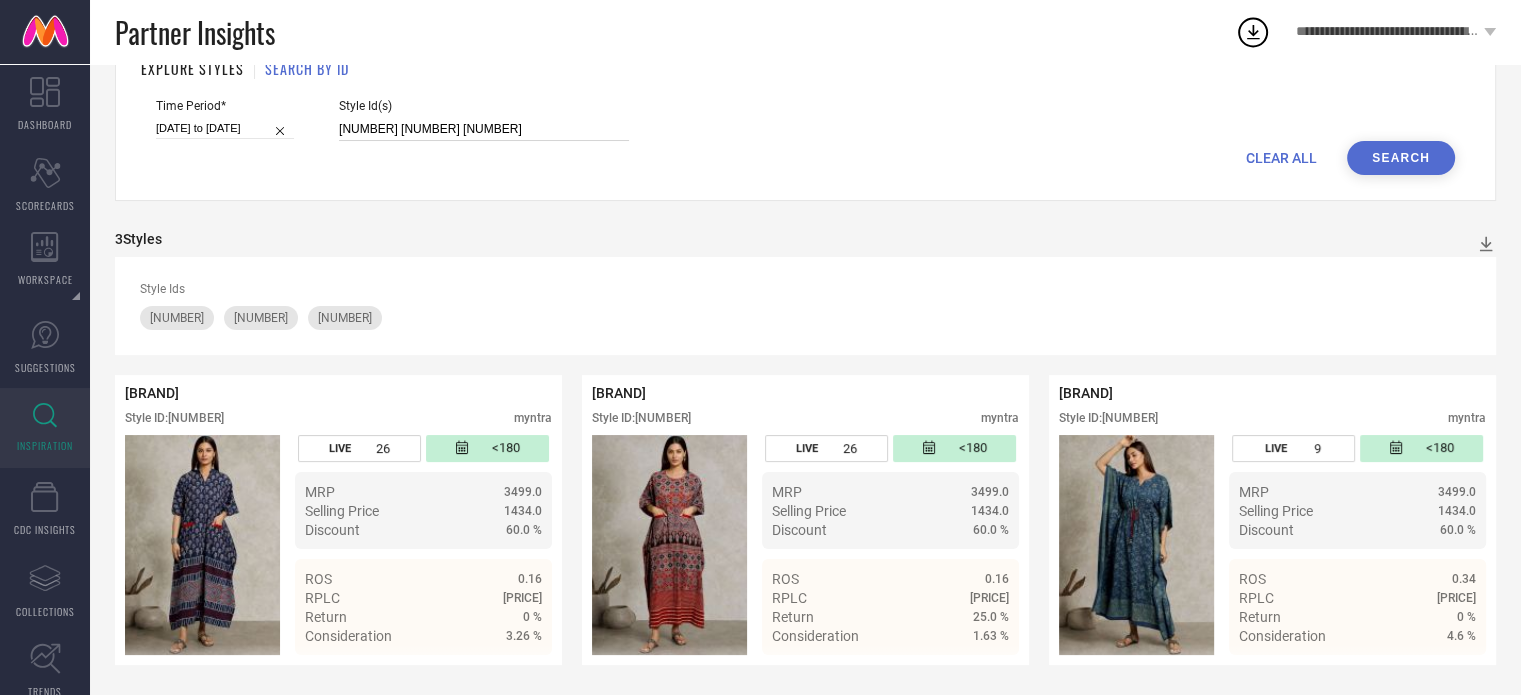 drag, startPoint x: 506, startPoint y: 123, endPoint x: 320, endPoint y: 131, distance: 186.17197 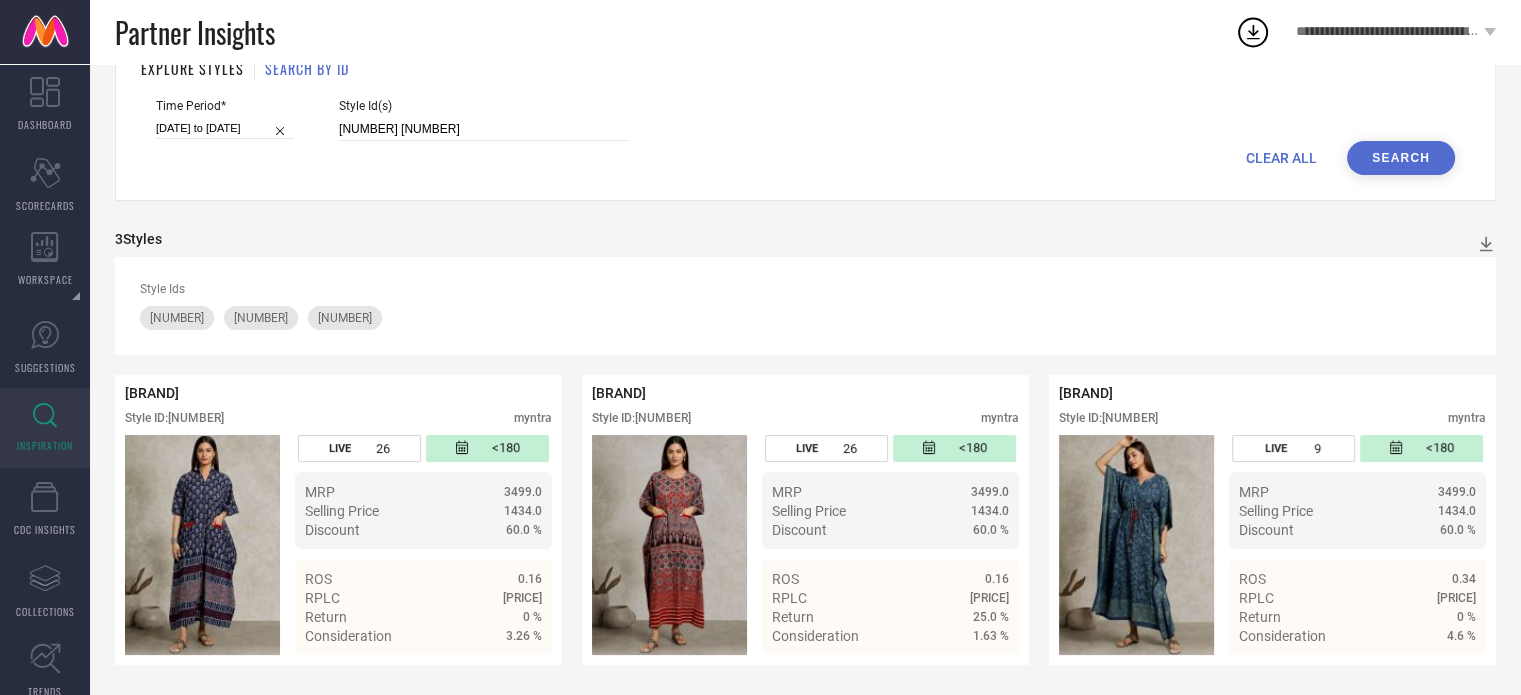 click on "Search" at bounding box center (1401, 158) 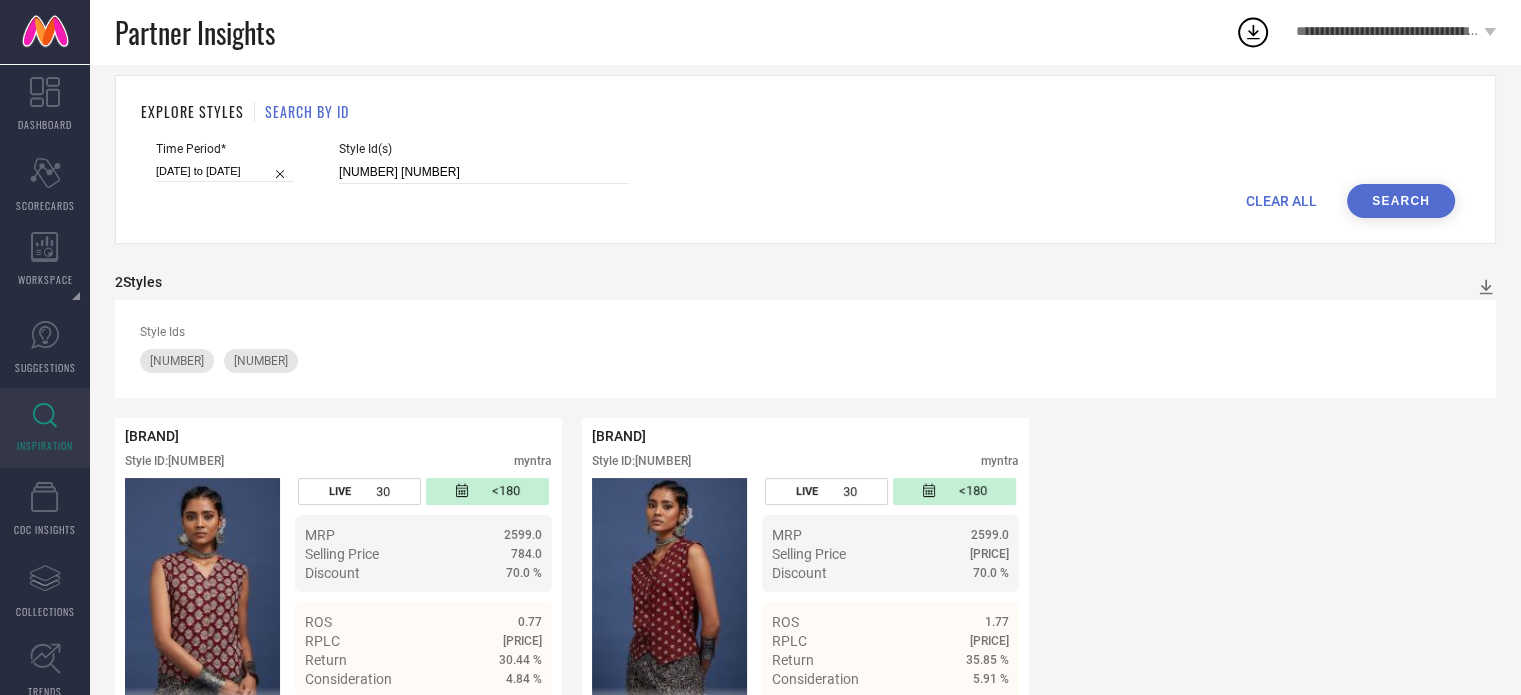 scroll, scrollTop: 89, scrollLeft: 0, axis: vertical 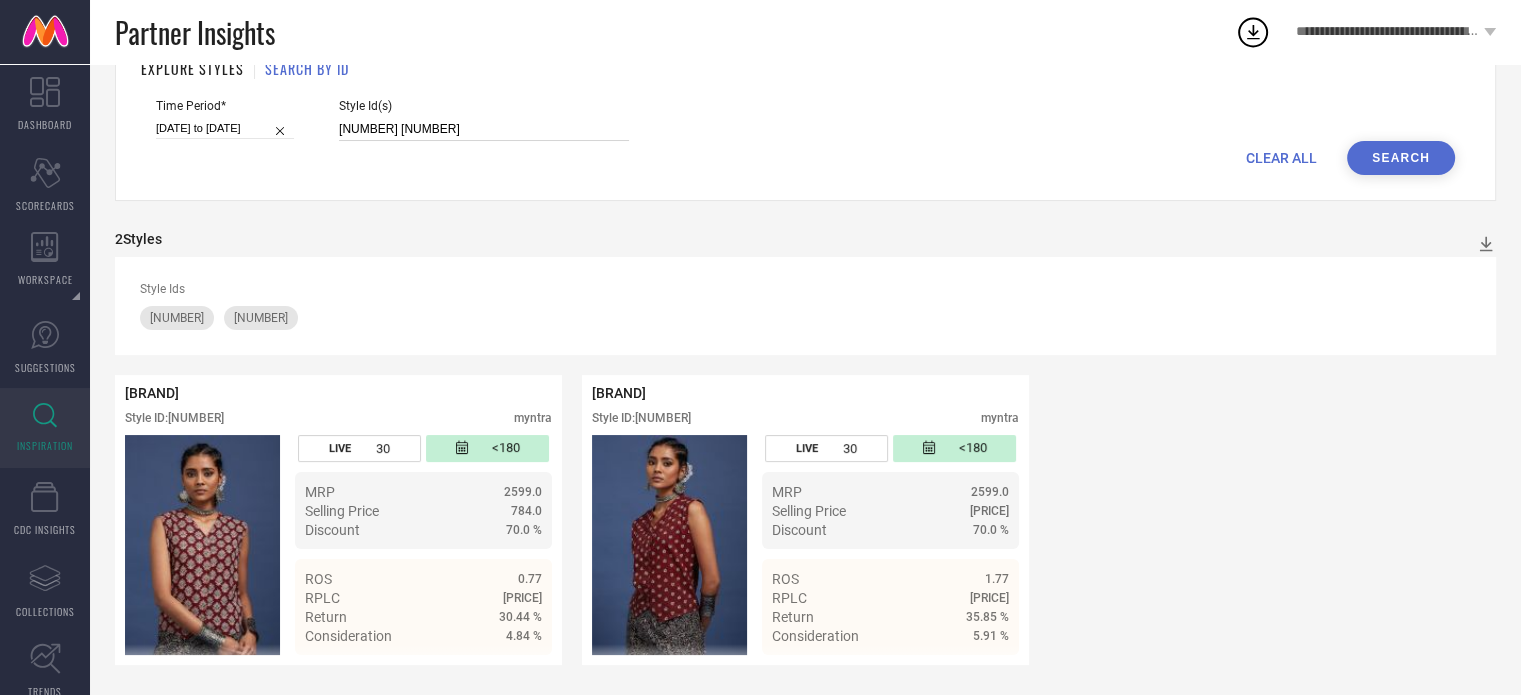 drag, startPoint x: 450, startPoint y: 126, endPoint x: 327, endPoint y: 126, distance: 123 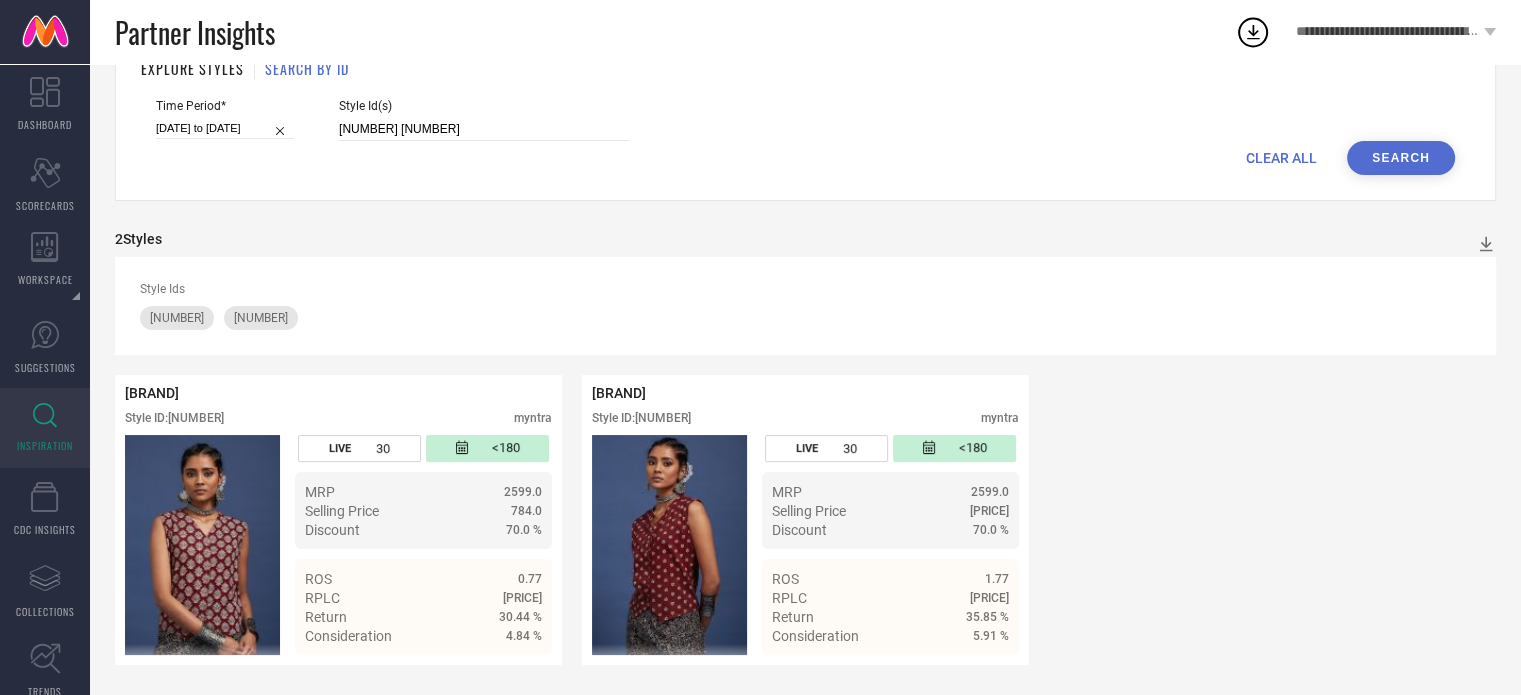 click on "Search" at bounding box center [1401, 158] 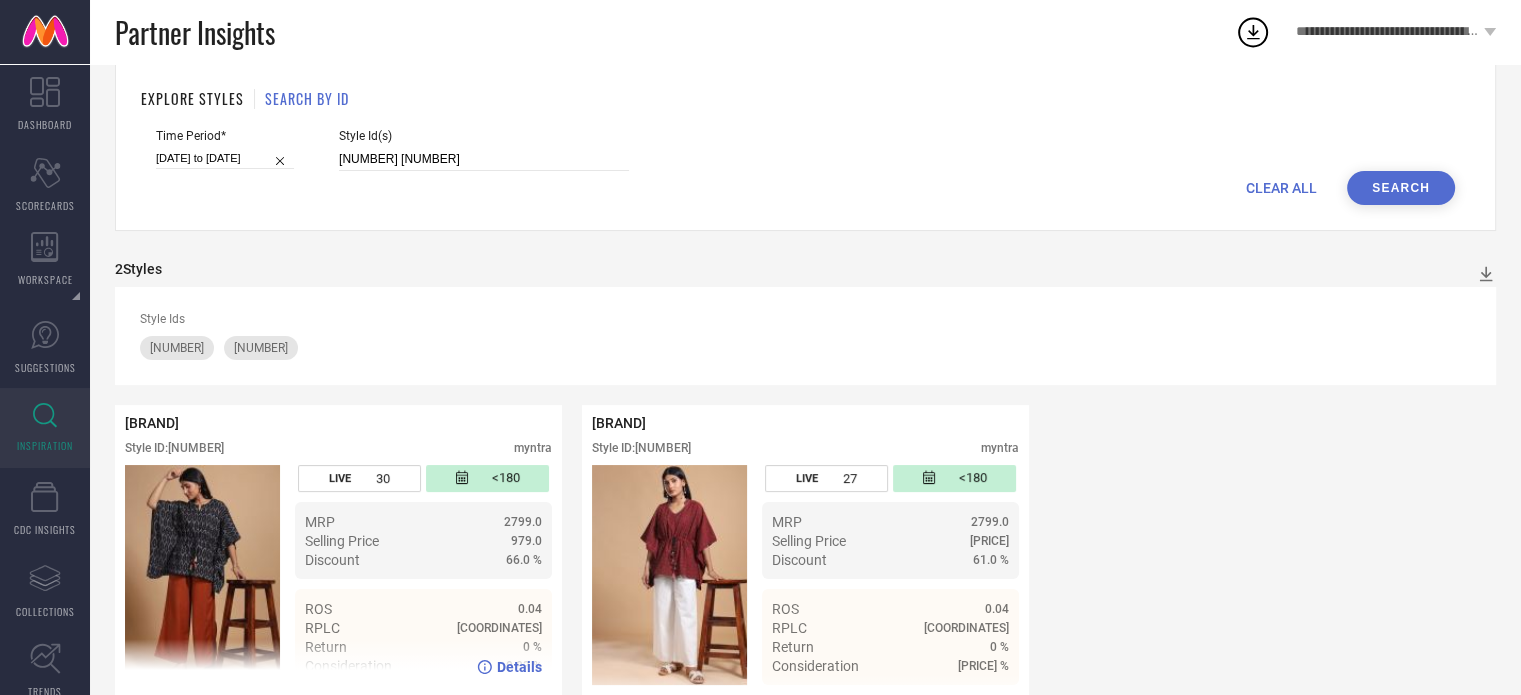 scroll, scrollTop: 89, scrollLeft: 0, axis: vertical 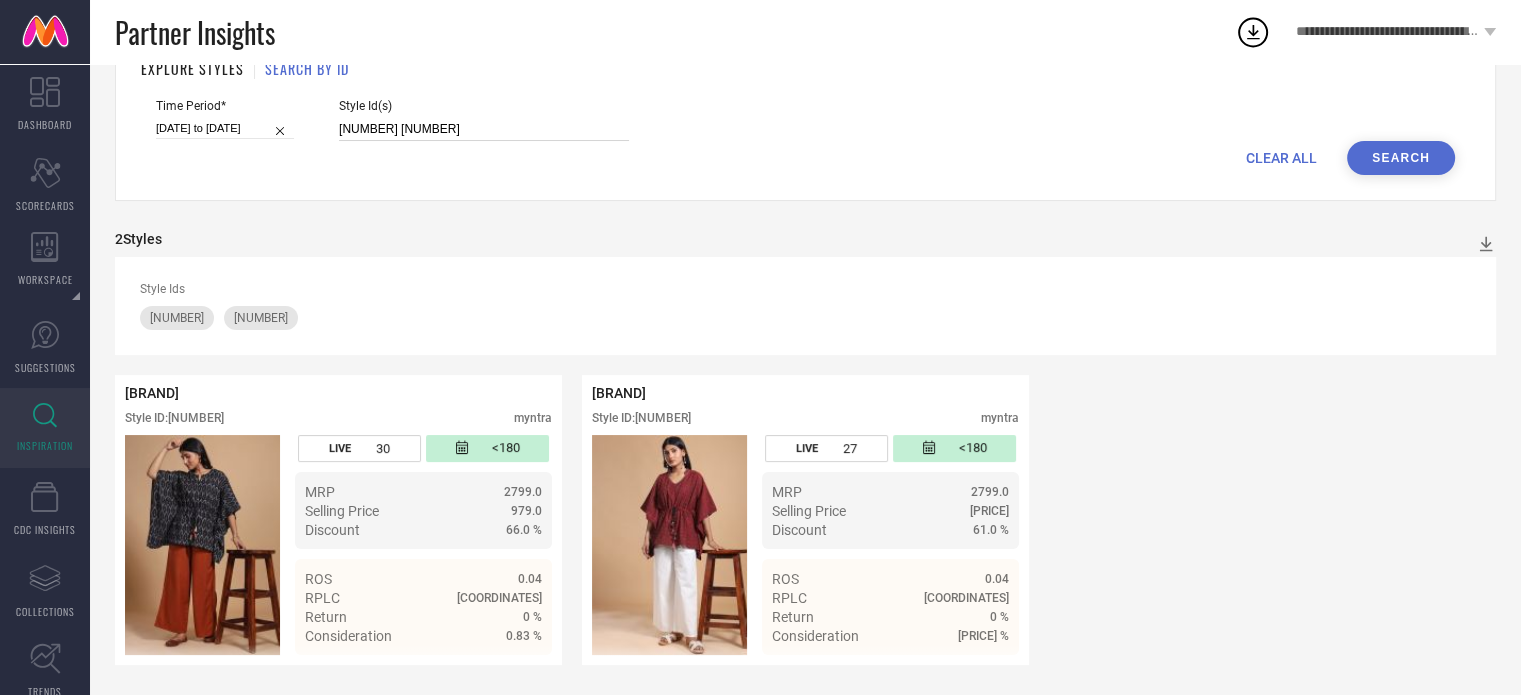 drag, startPoint x: 456, startPoint y: 122, endPoint x: 323, endPoint y: 136, distance: 133.73482 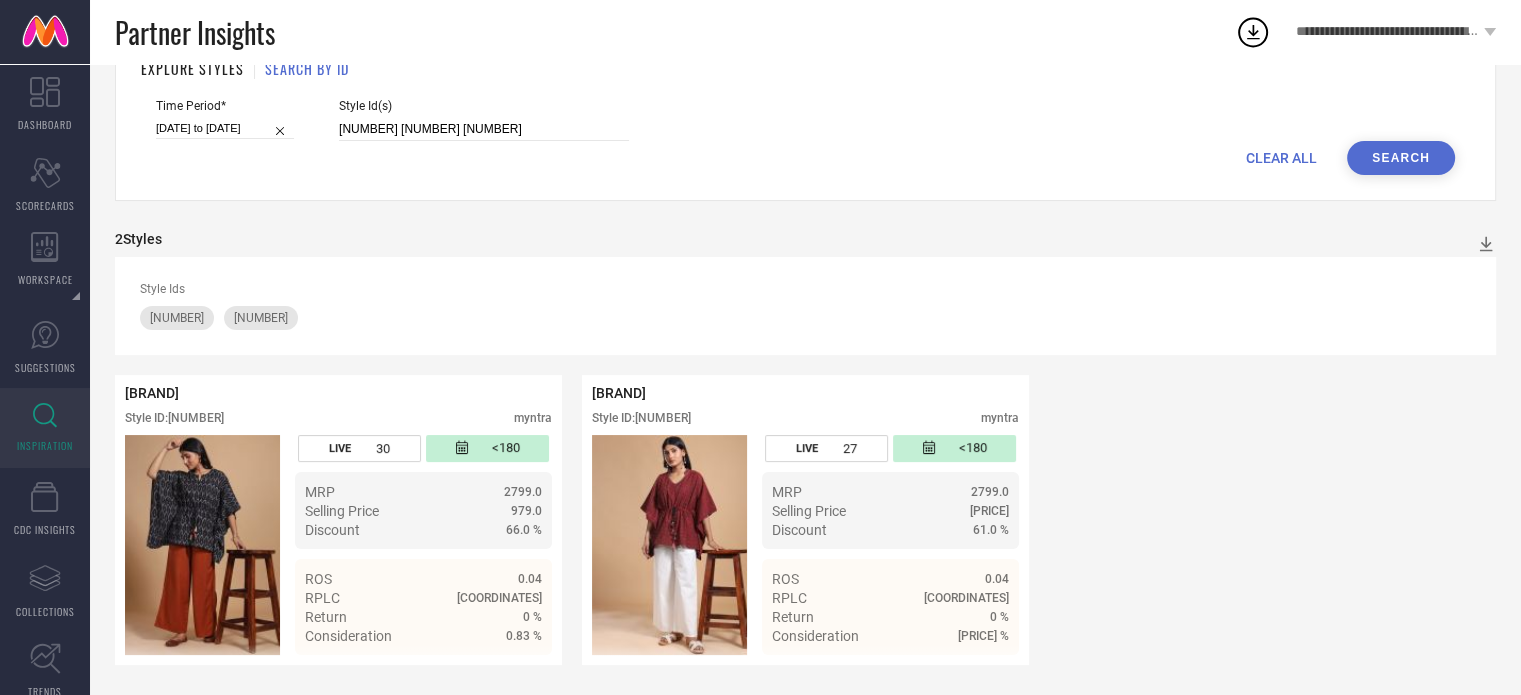 click on "Search" at bounding box center (1401, 158) 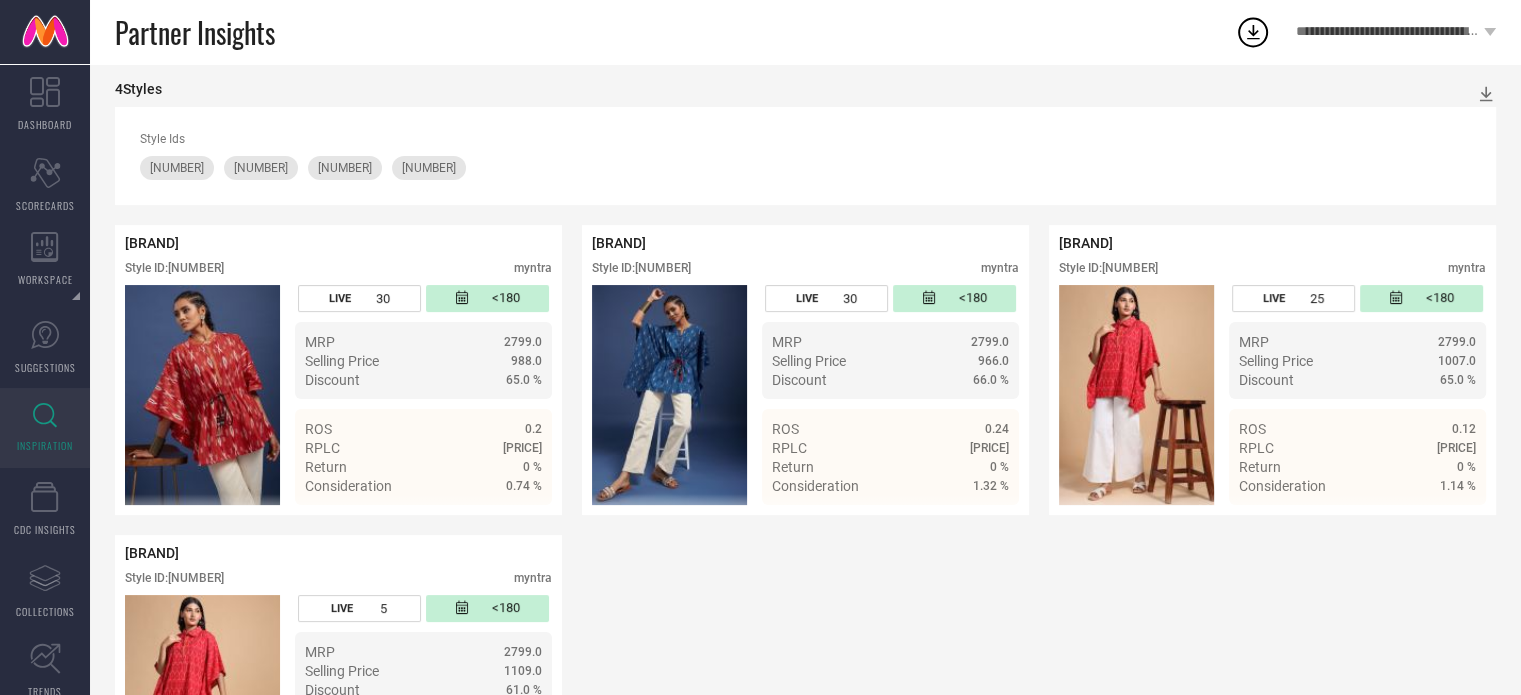 scroll, scrollTop: 202, scrollLeft: 0, axis: vertical 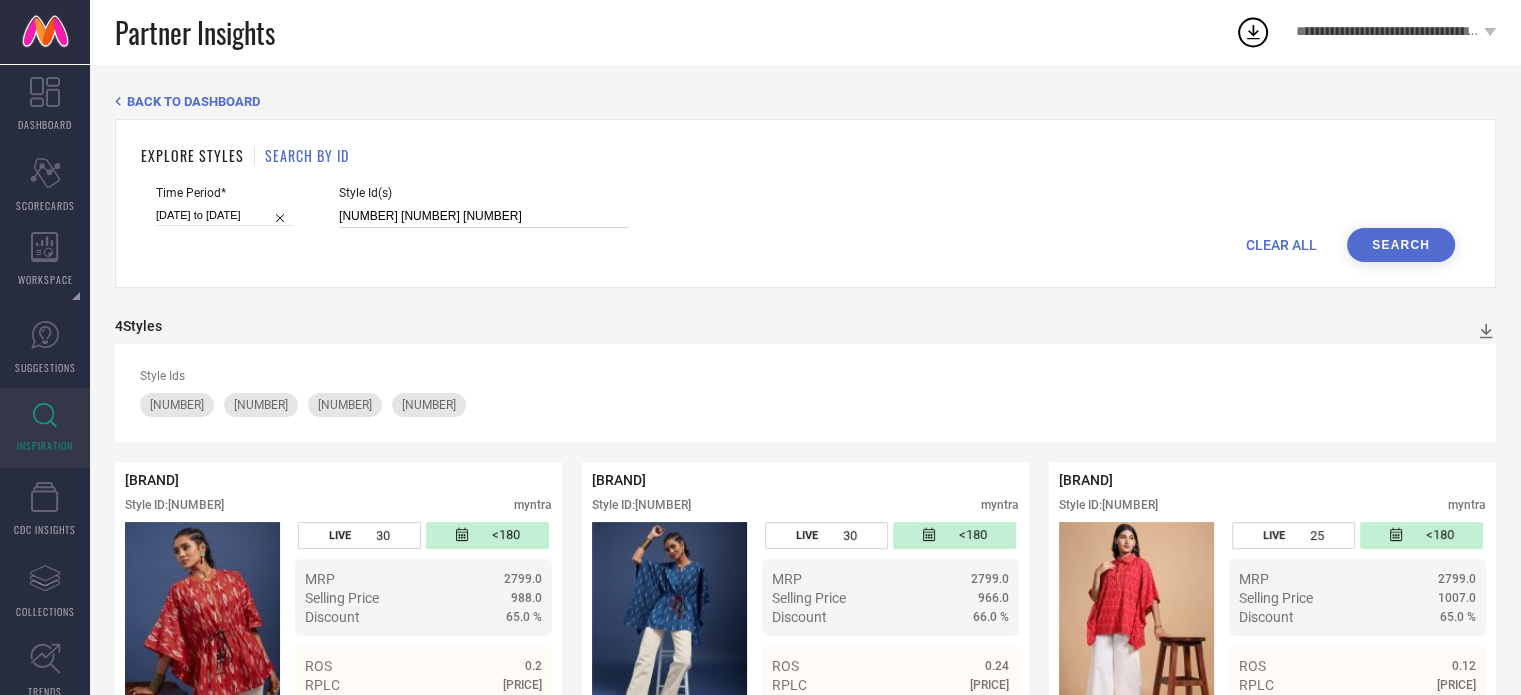 drag, startPoint x: 514, startPoint y: 216, endPoint x: 310, endPoint y: 221, distance: 204.06126 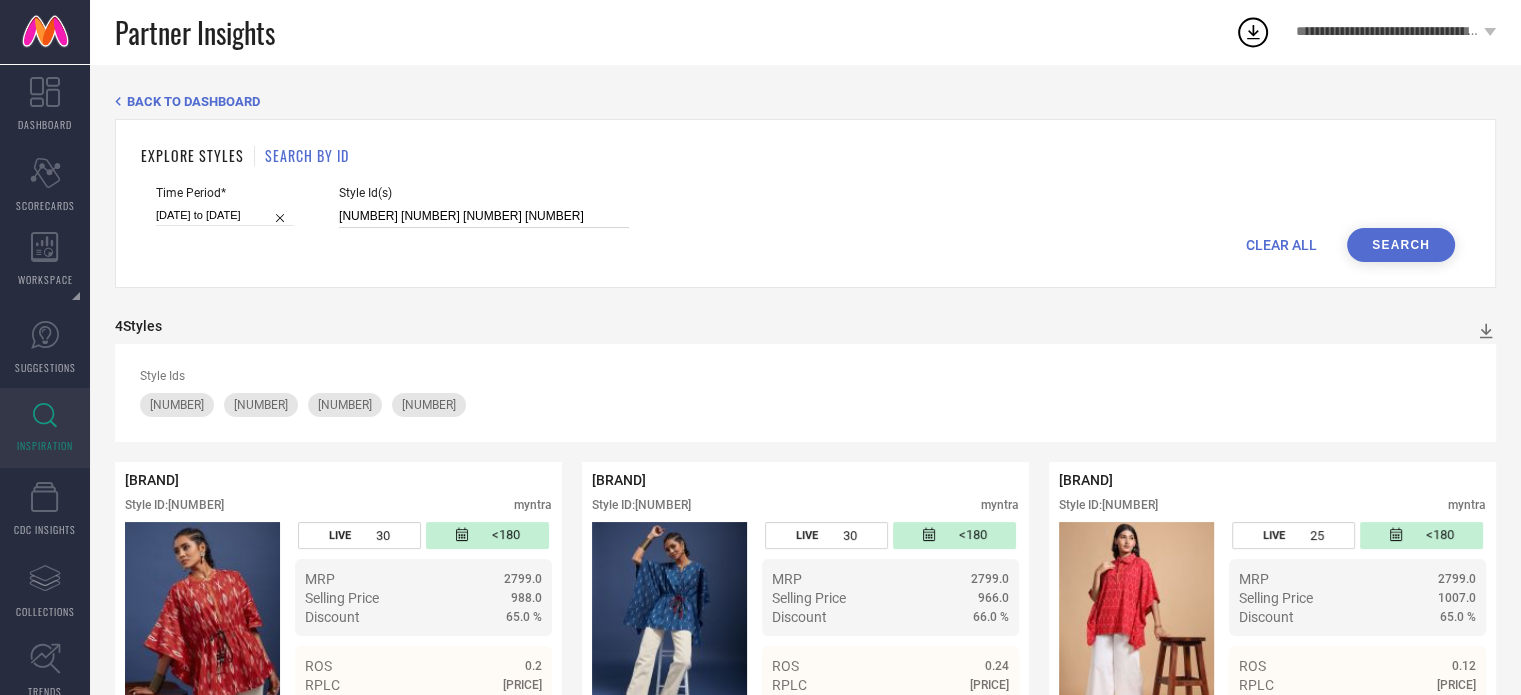 type on "[NUMBER] [NUMBER] [NUMBER] [NUMBER]" 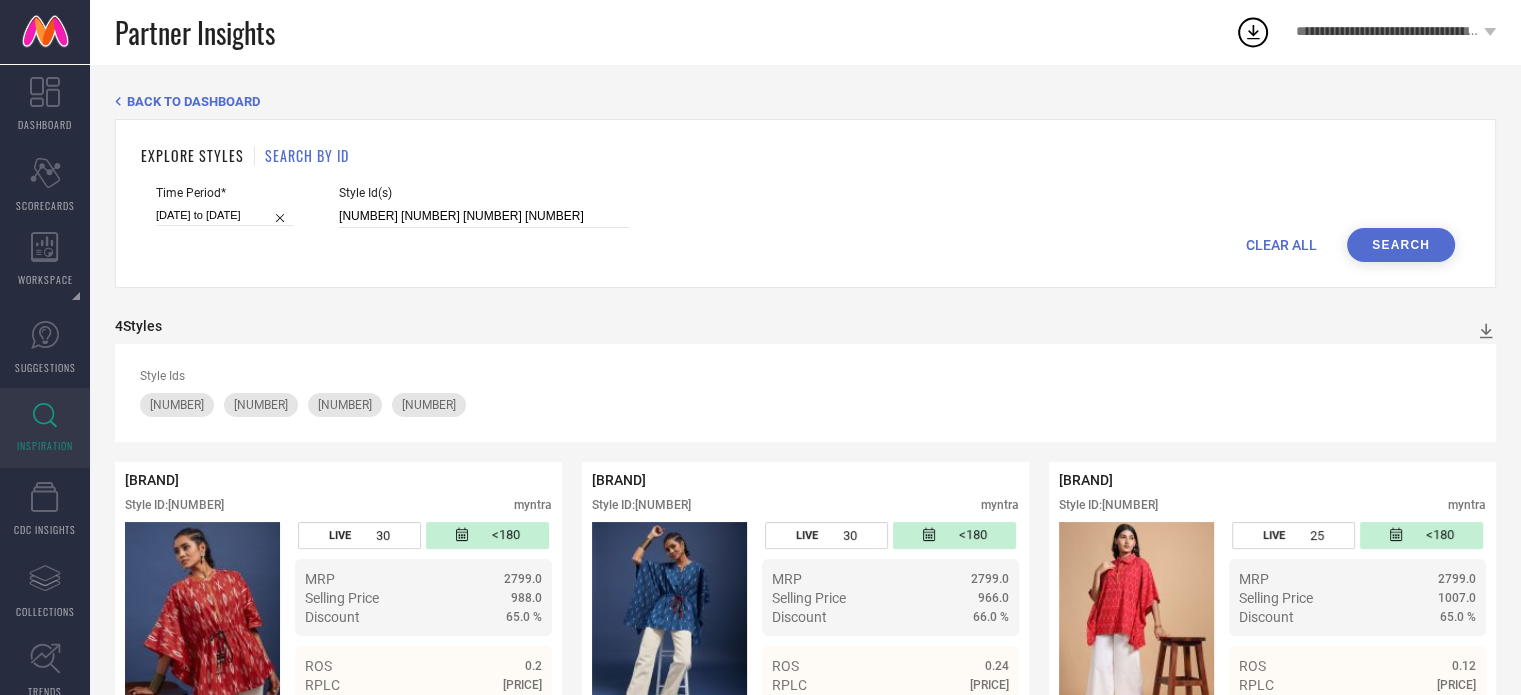 click on "Search" at bounding box center (1401, 245) 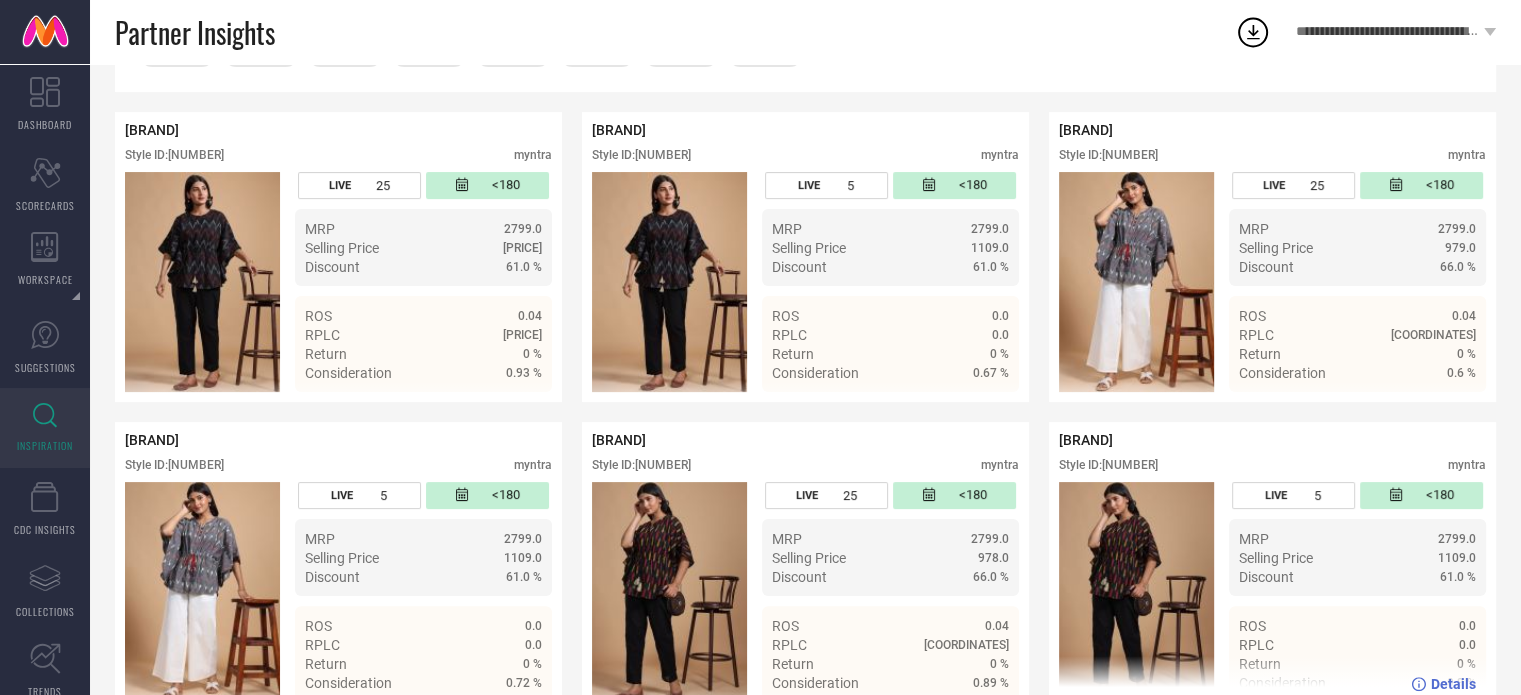 scroll, scrollTop: 314, scrollLeft: 0, axis: vertical 